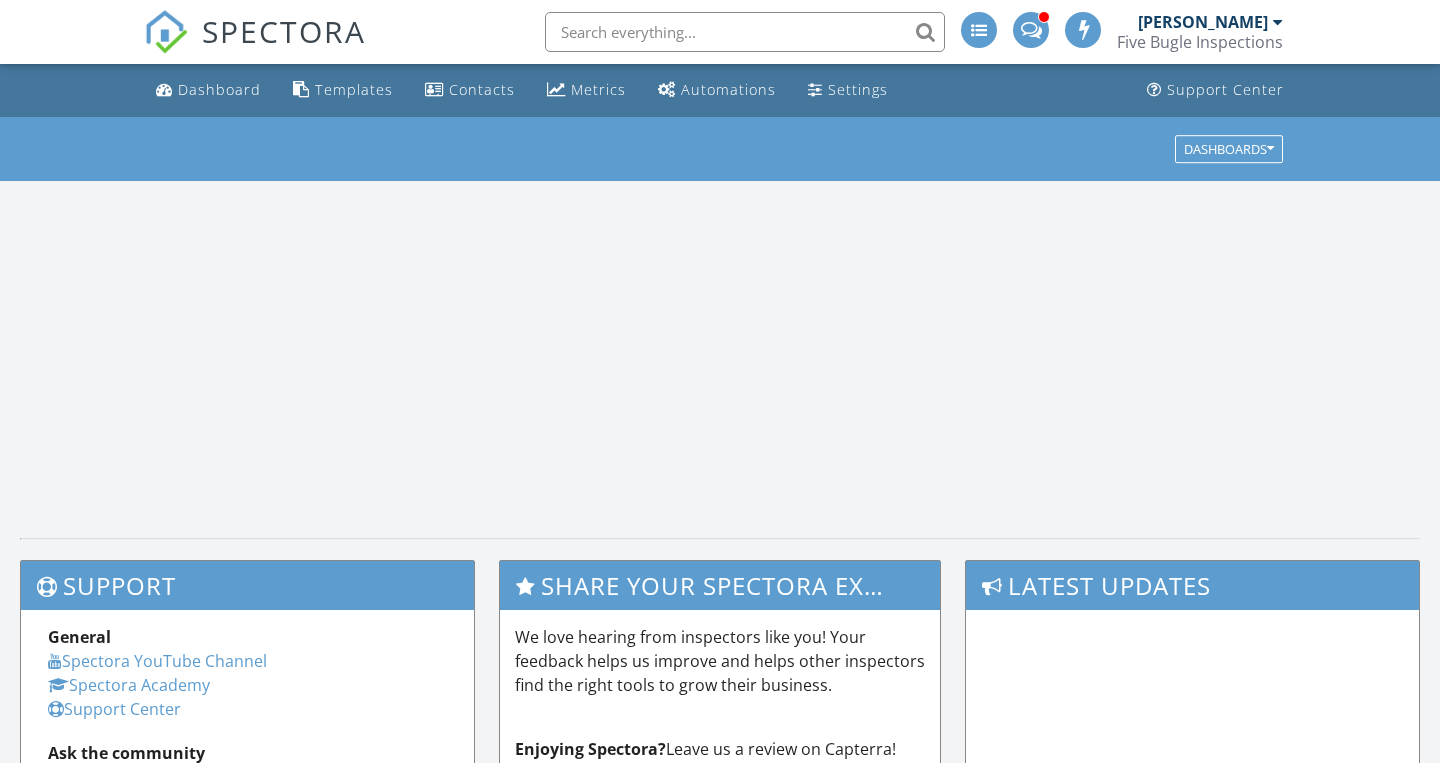 scroll, scrollTop: 0, scrollLeft: 0, axis: both 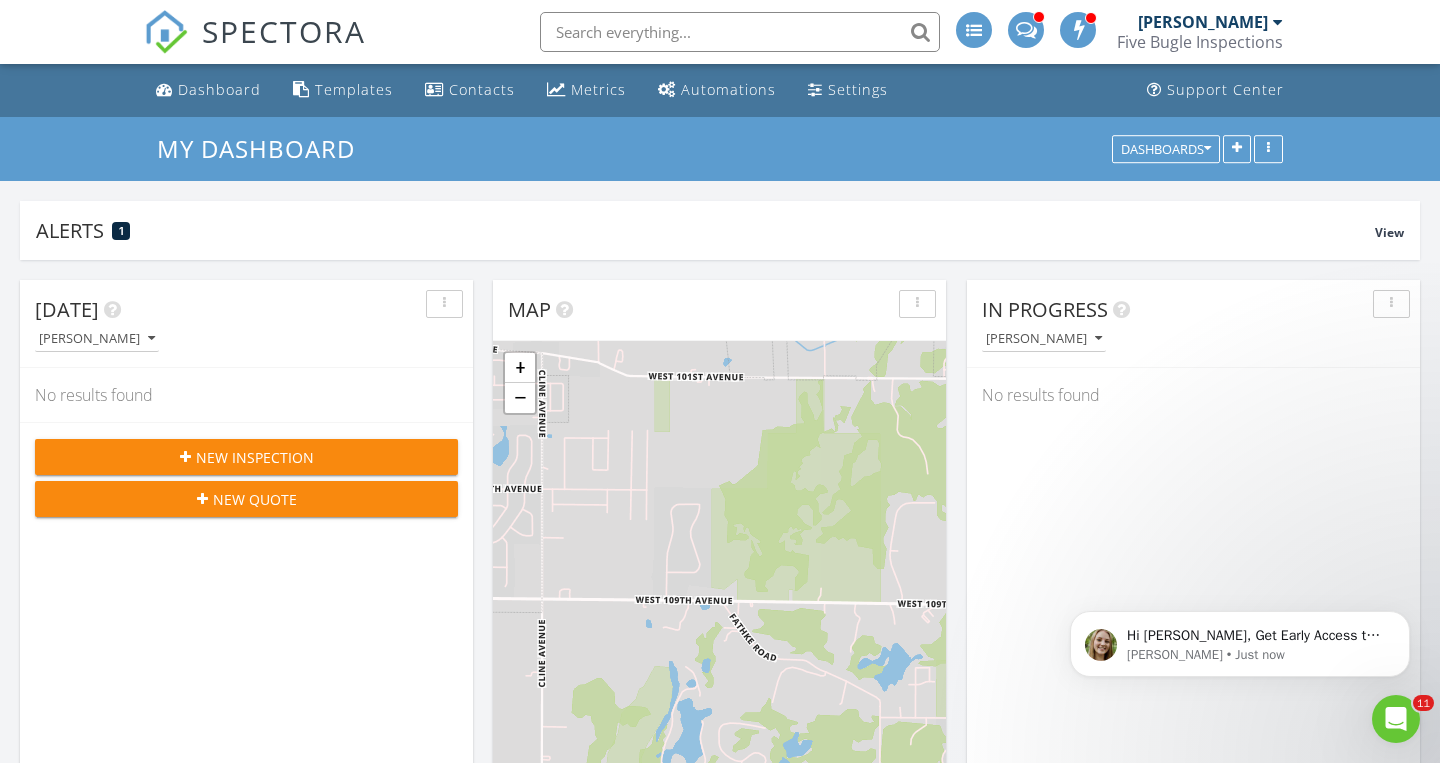 click on "New Inspection" at bounding box center (255, 457) 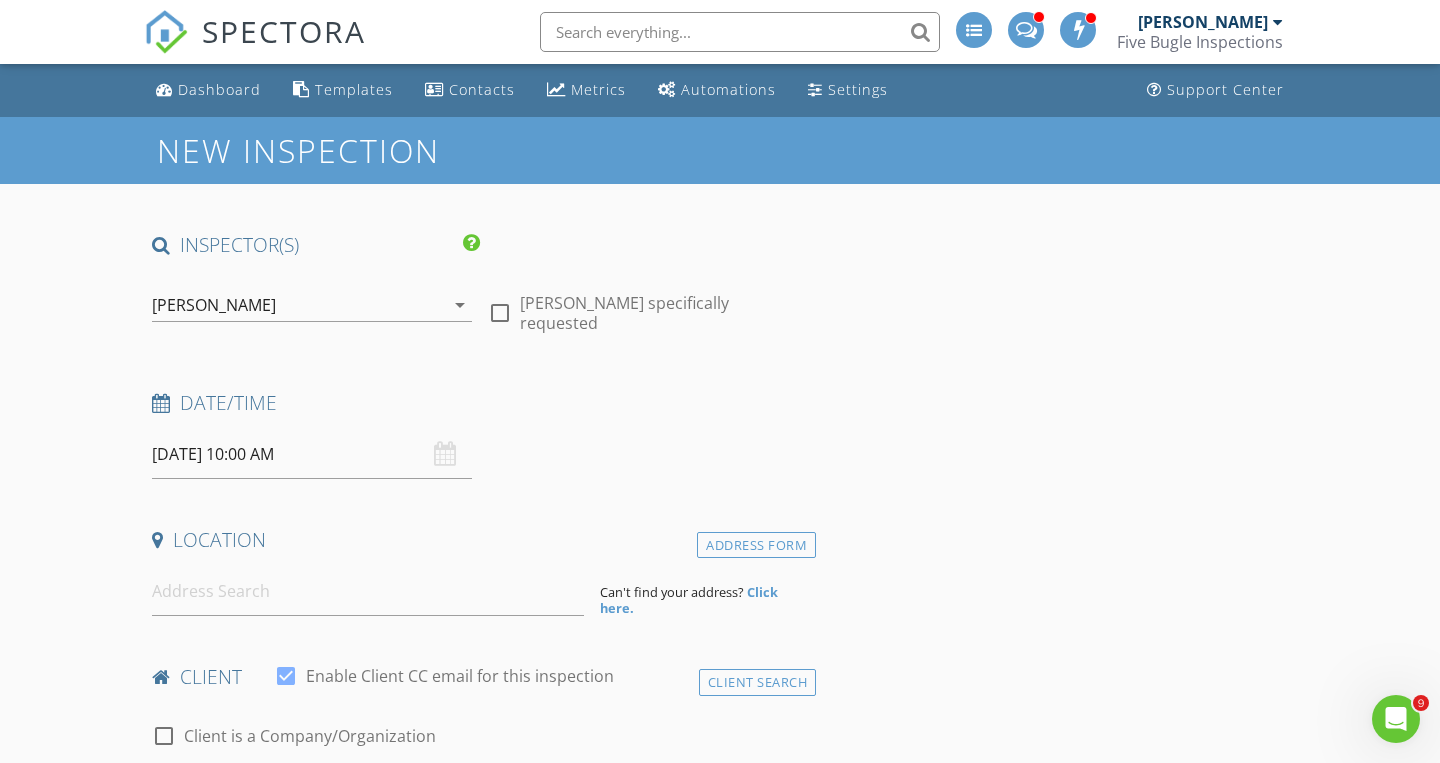 scroll, scrollTop: 0, scrollLeft: 0, axis: both 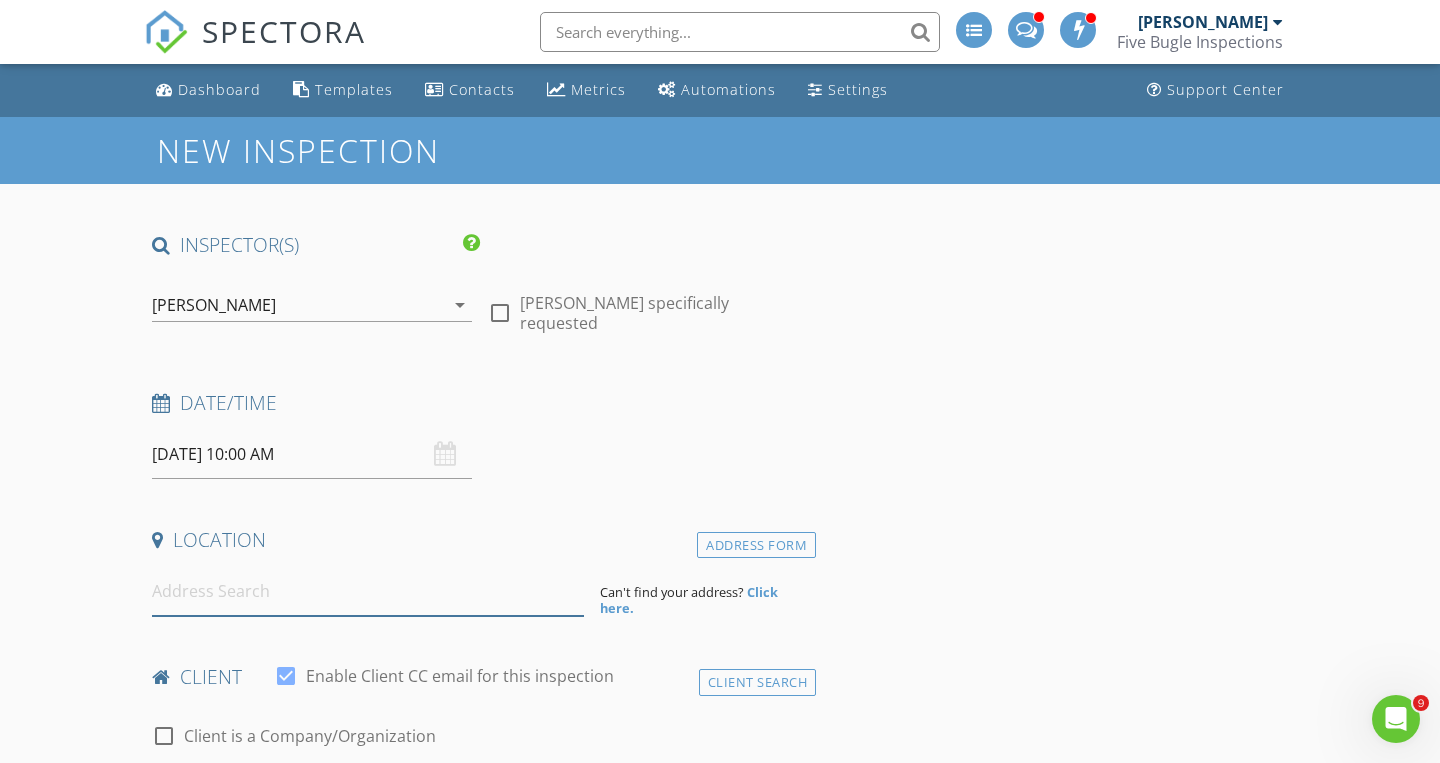 click at bounding box center (368, 591) 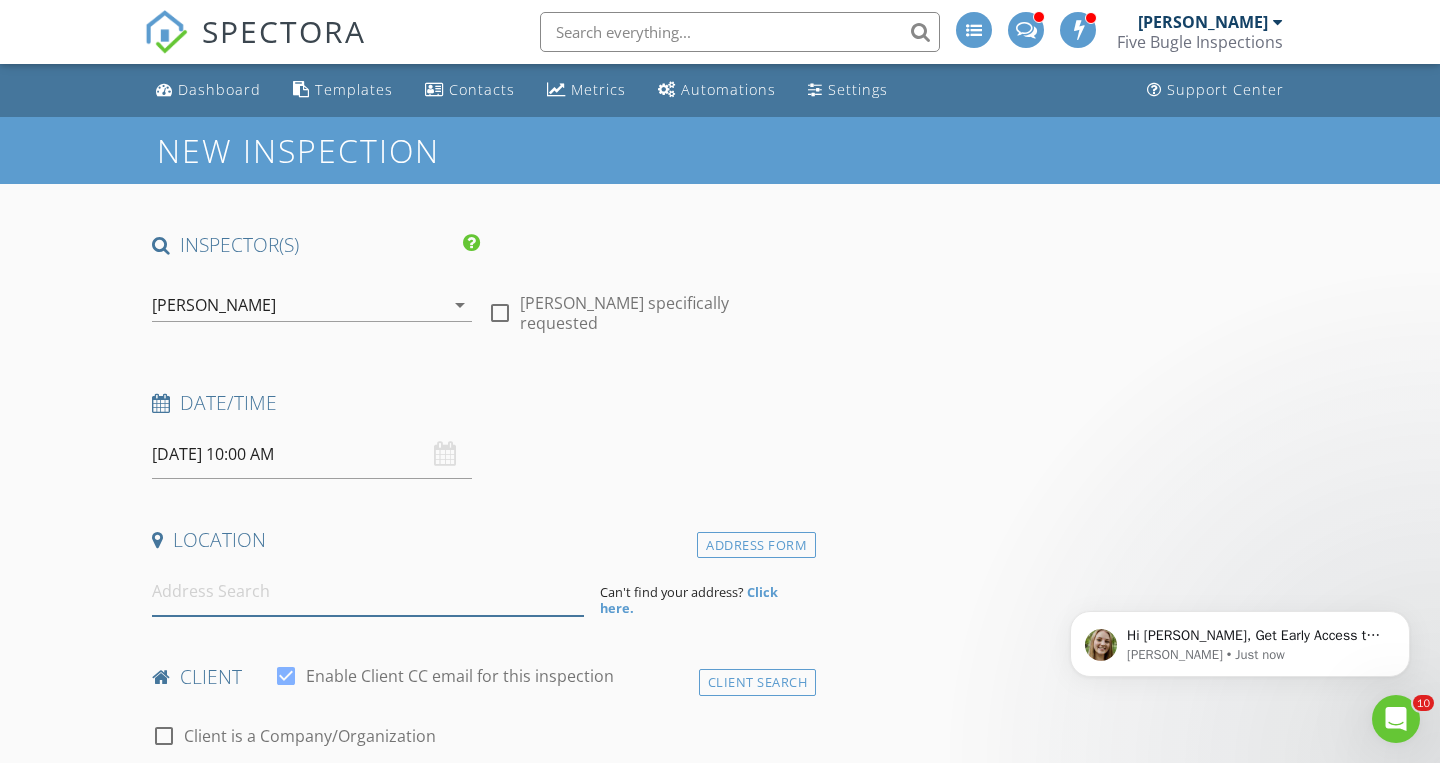 scroll, scrollTop: 0, scrollLeft: 0, axis: both 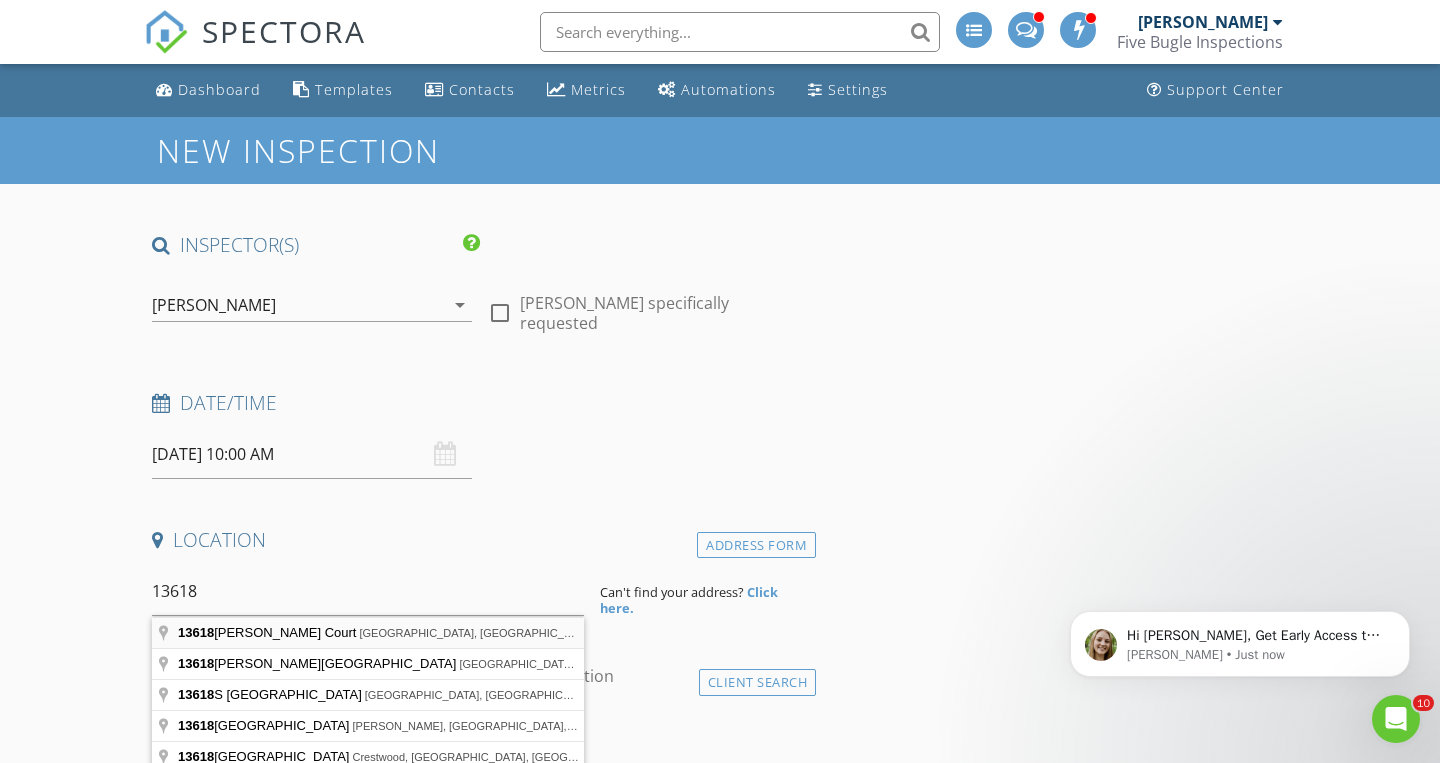type on "13618 Waite Court, Crown Point, IN, USA" 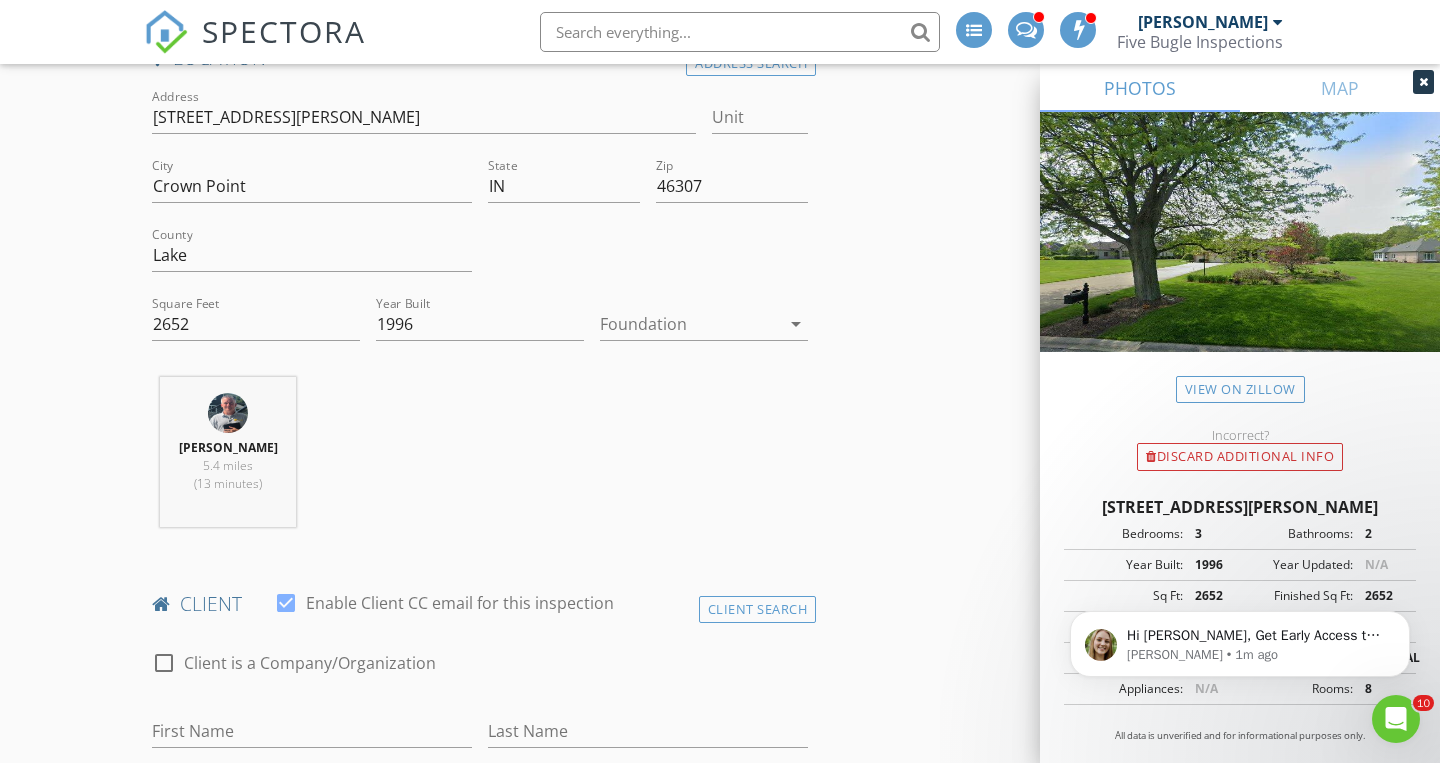 scroll, scrollTop: 316, scrollLeft: 0, axis: vertical 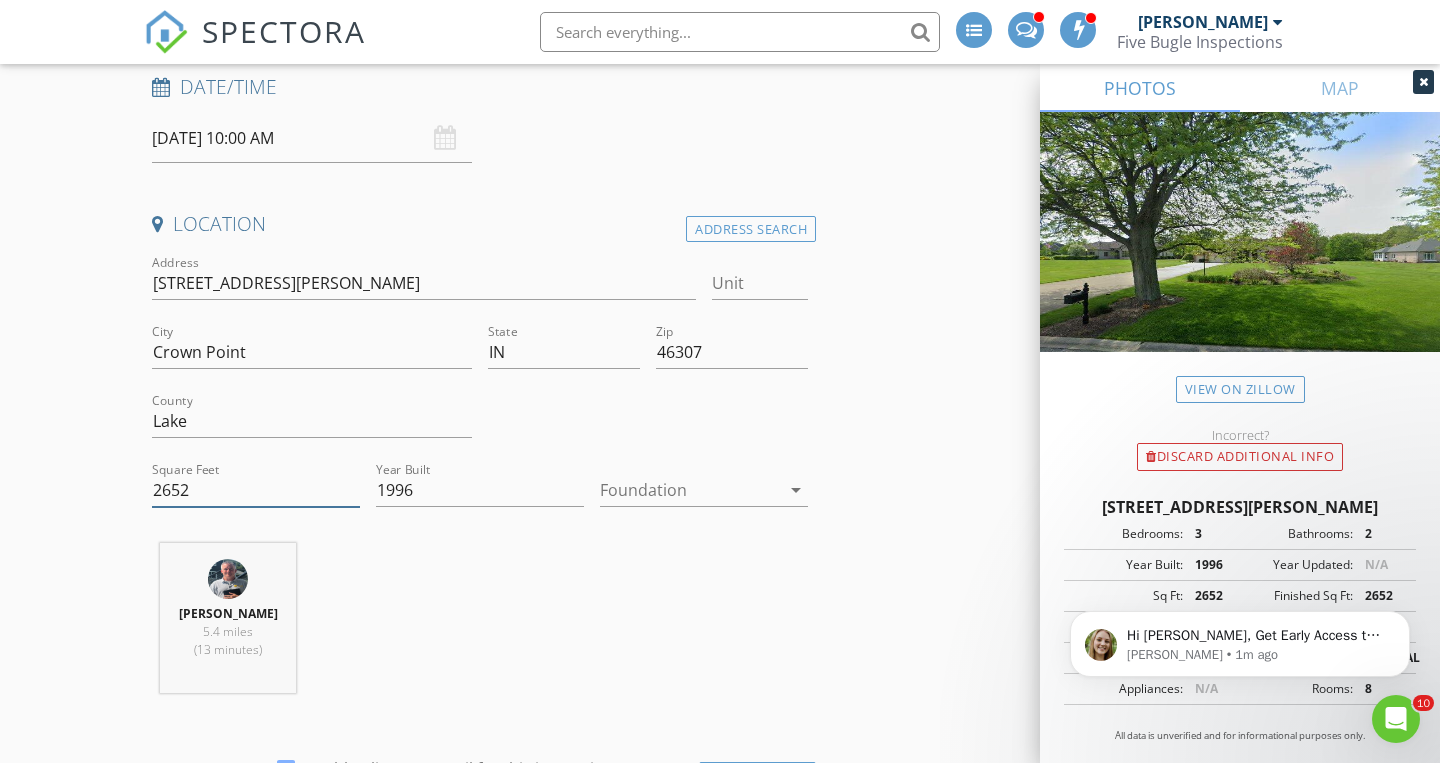 click on "2652" at bounding box center [256, 490] 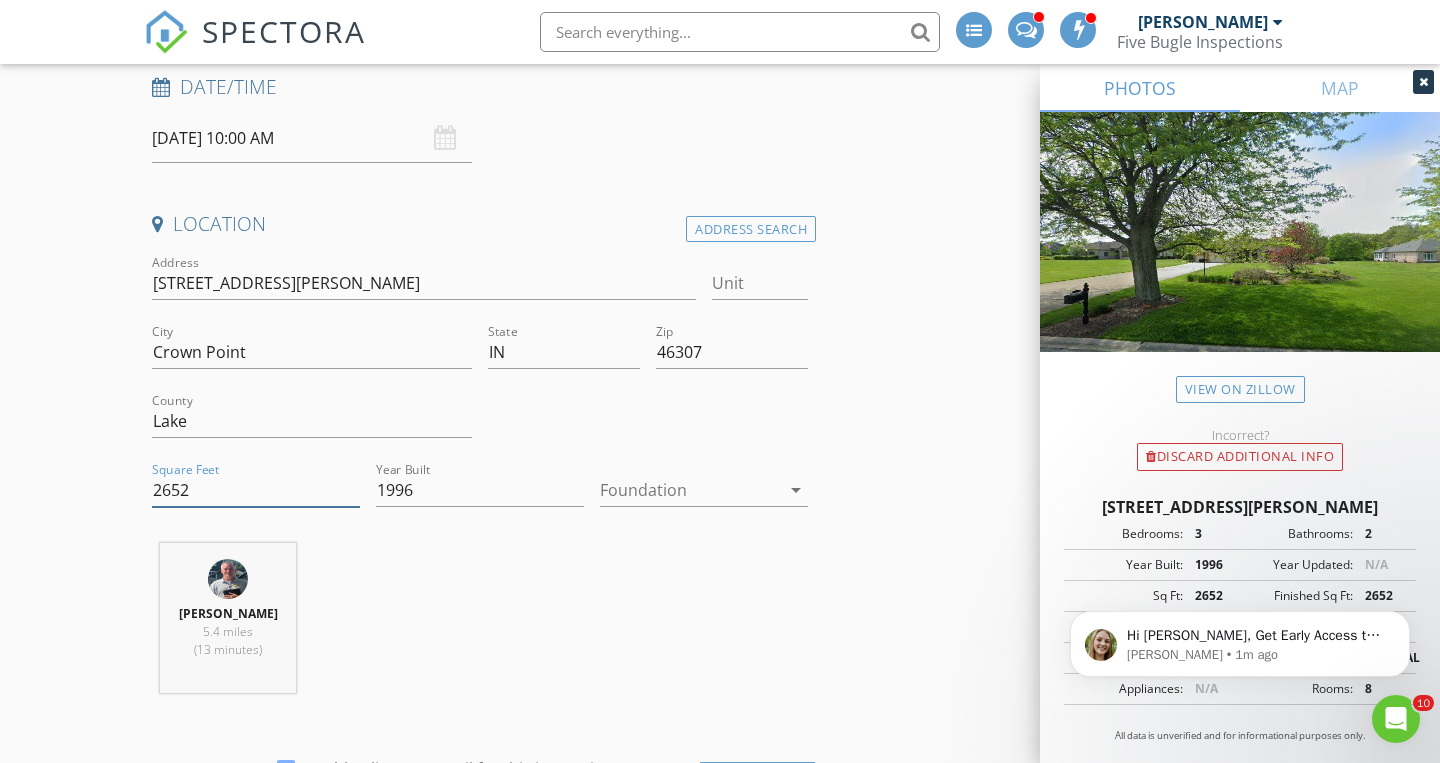 click on "2652" at bounding box center (256, 490) 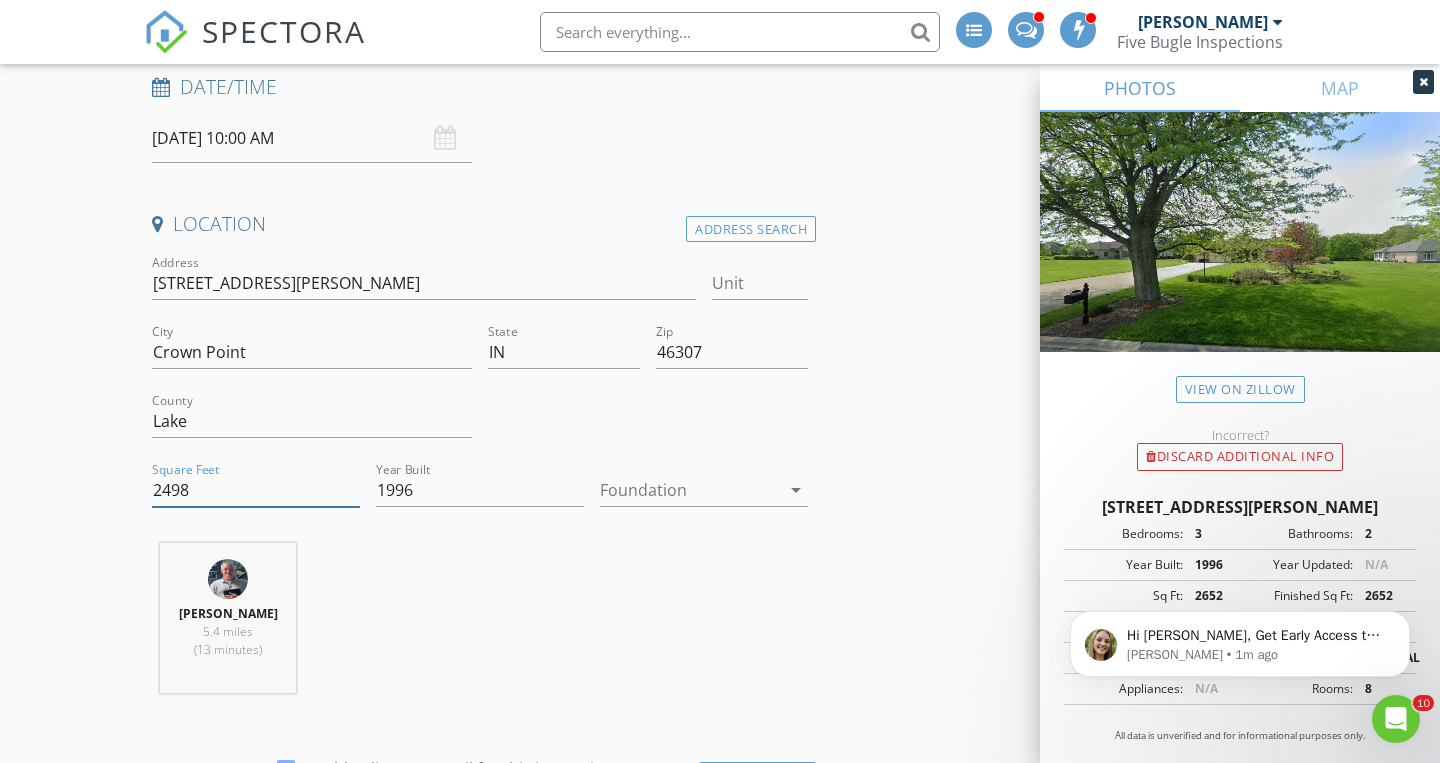 type on "2498" 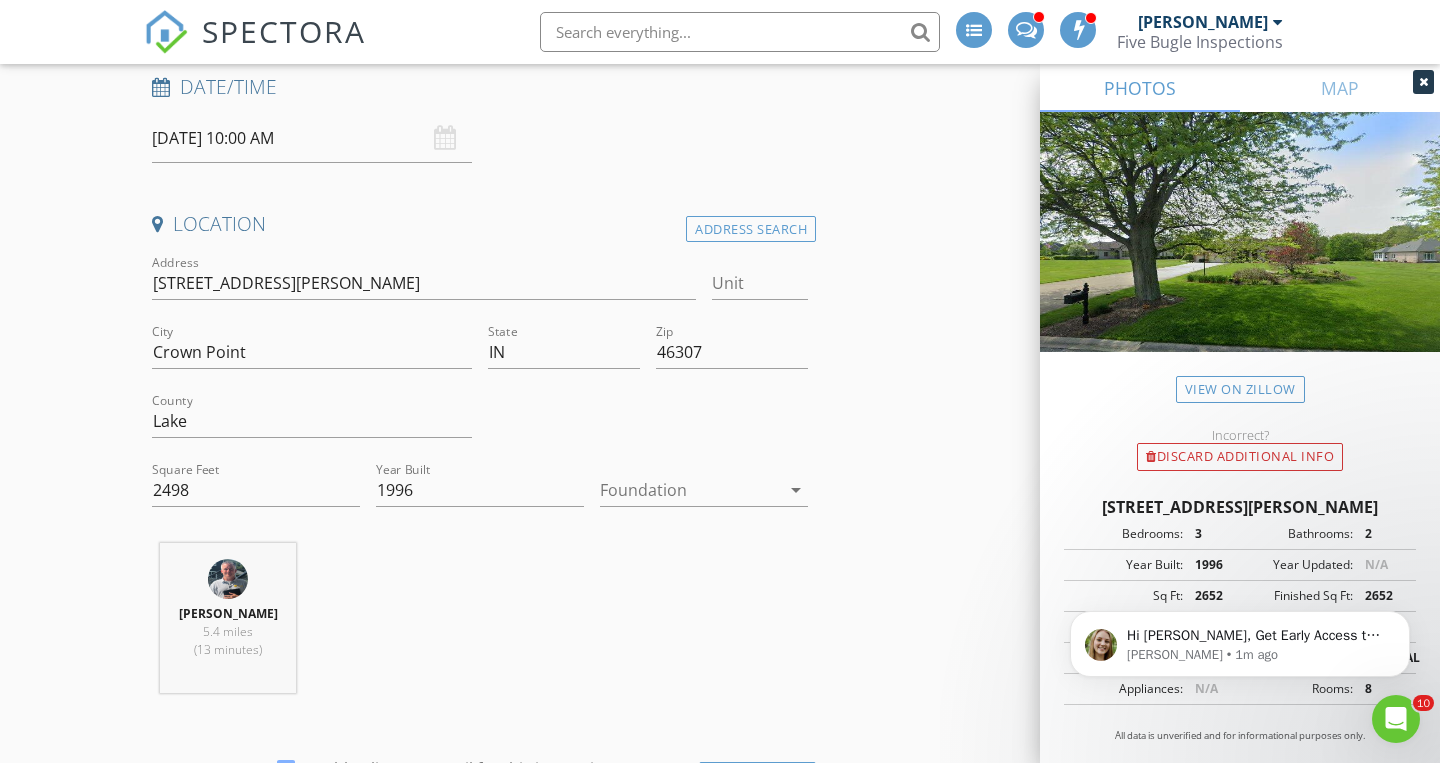 click on "Tim Tully     5.4 miles     (13 minutes)" at bounding box center [480, 626] 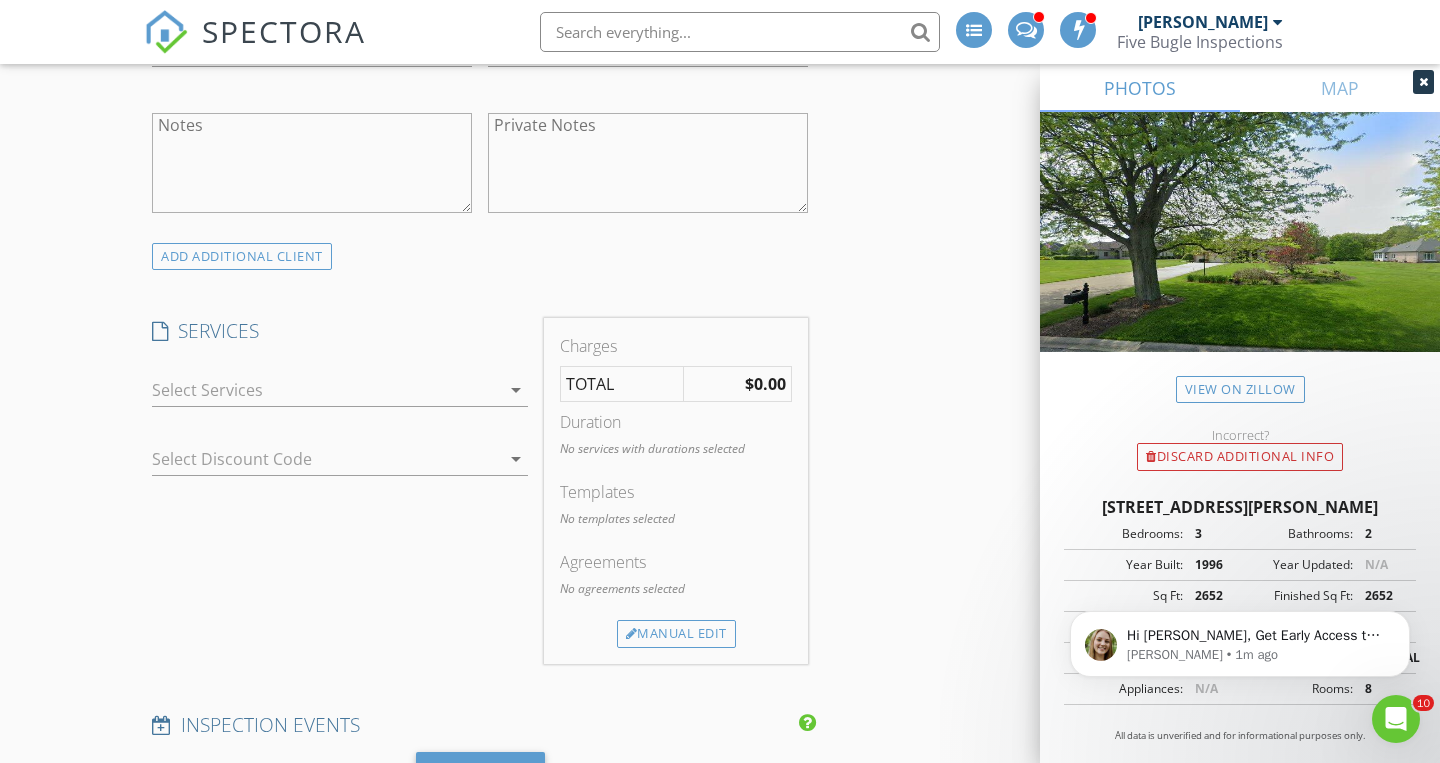 scroll, scrollTop: 1302, scrollLeft: 0, axis: vertical 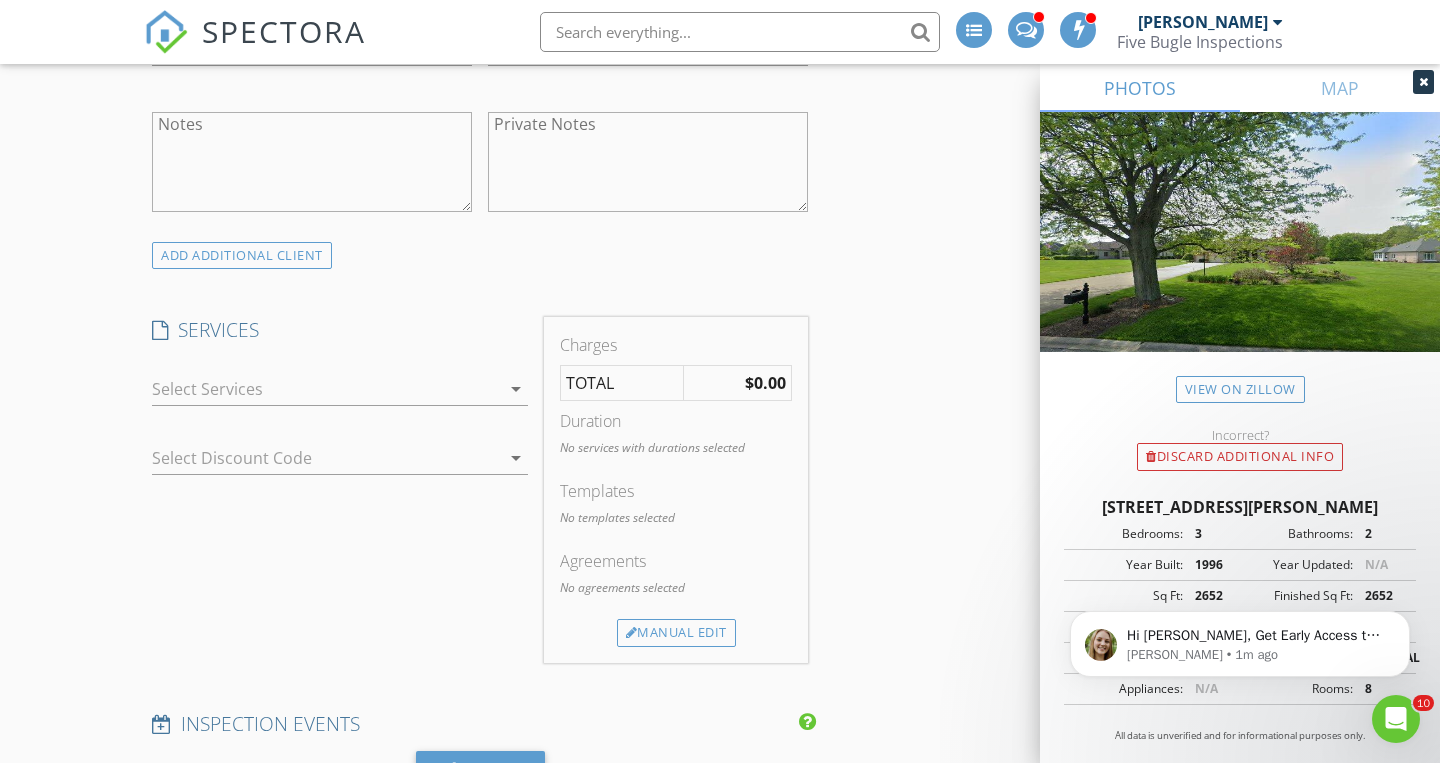 click on "arrow_drop_down" at bounding box center (516, 389) 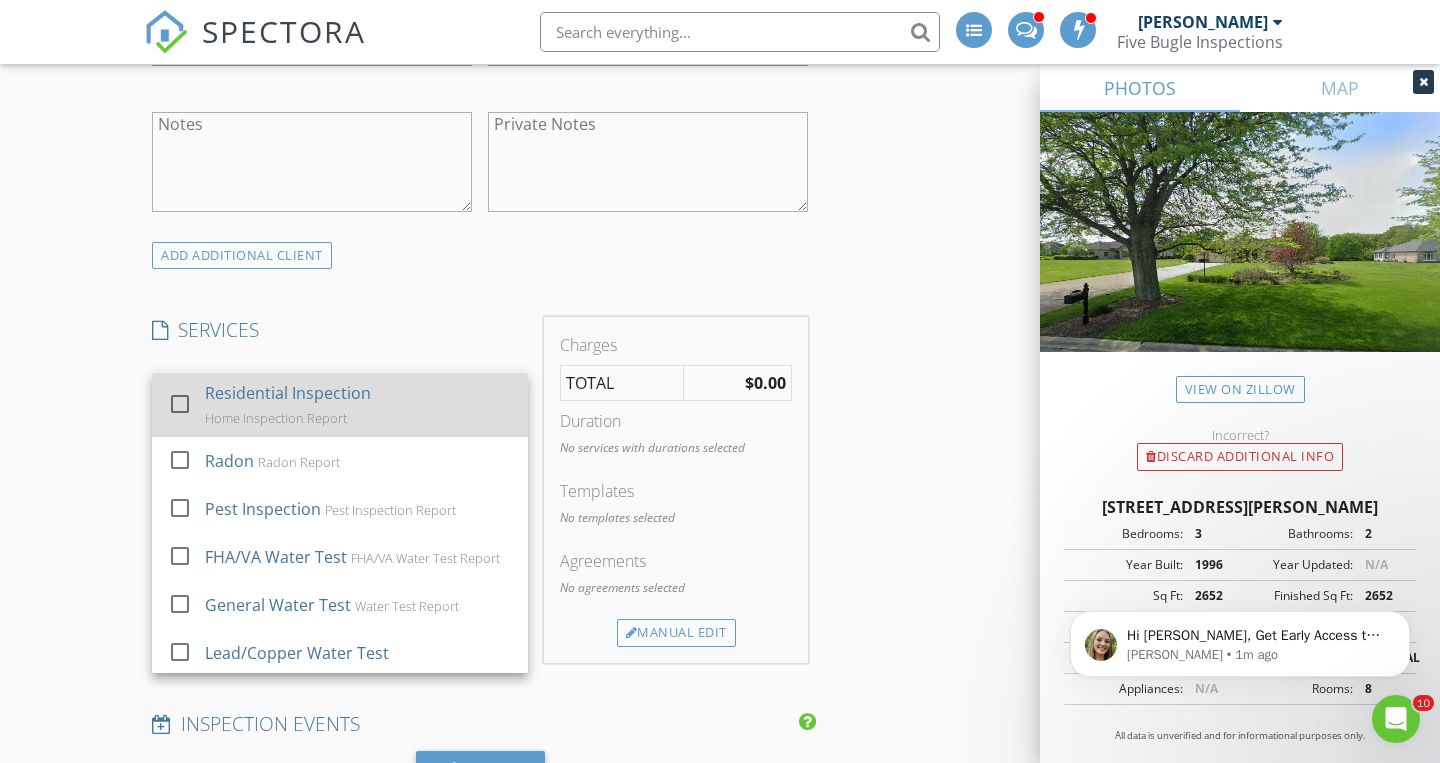 click on "check_box_outline_blank" at bounding box center (184, 404) 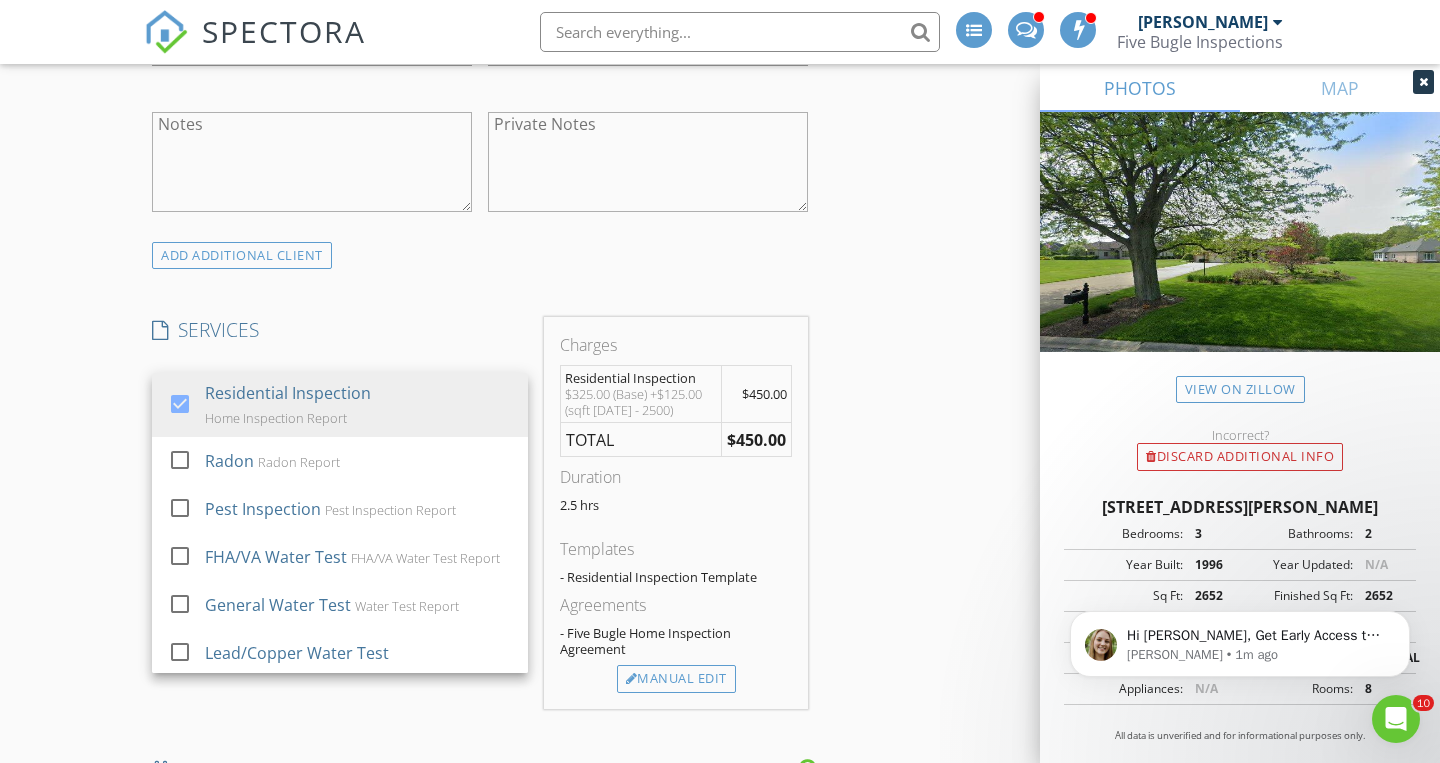 click on "New Inspection
INSPECTOR(S)
check_box   Tim Tully   PRIMARY   check_box_outline_blank   Scott Abraham     Tim Tully arrow_drop_down   check_box_outline_blank Tim Tully specifically requested
Date/Time
07/12/2025 10:00 AM
Location
Address Search       Address 13618 Waite Ct   Unit   City Crown Point   State IN   Zip 46307   County Lake     Square Feet 2498   Year Built 1996   Foundation arrow_drop_down     Tim Tully     5.4 miles     (13 minutes)
client
check_box Enable Client CC email for this inspection   Client Search     check_box_outline_blank Client is a Company/Organization     First Name   Last Name   Email   CC Email   Phone         Tags         Notes   Private Notes
ADD ADDITIONAL client
SERVICES
check_box   Residential Inspection   Home Inspection Report" at bounding box center (720, 724) 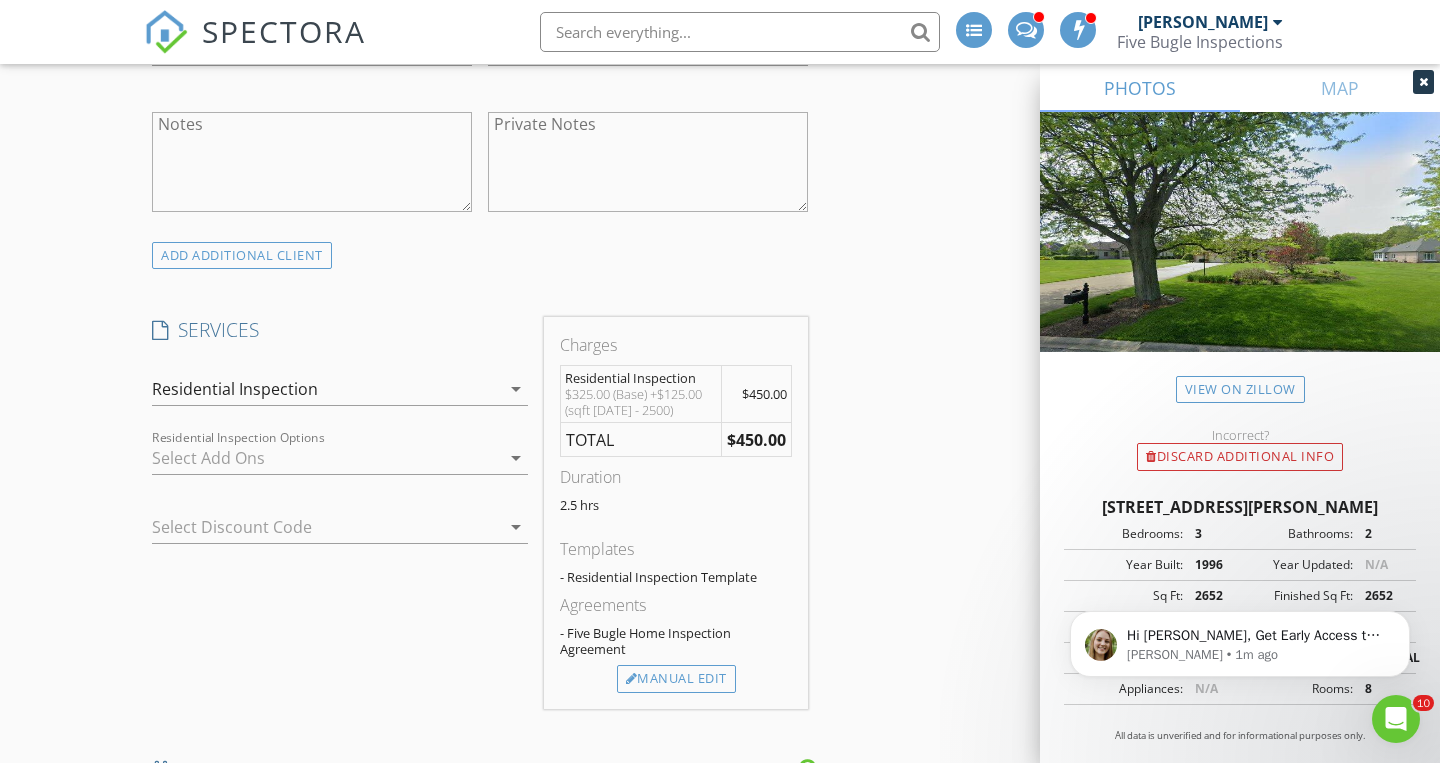 click on "$450.00" at bounding box center [764, 394] 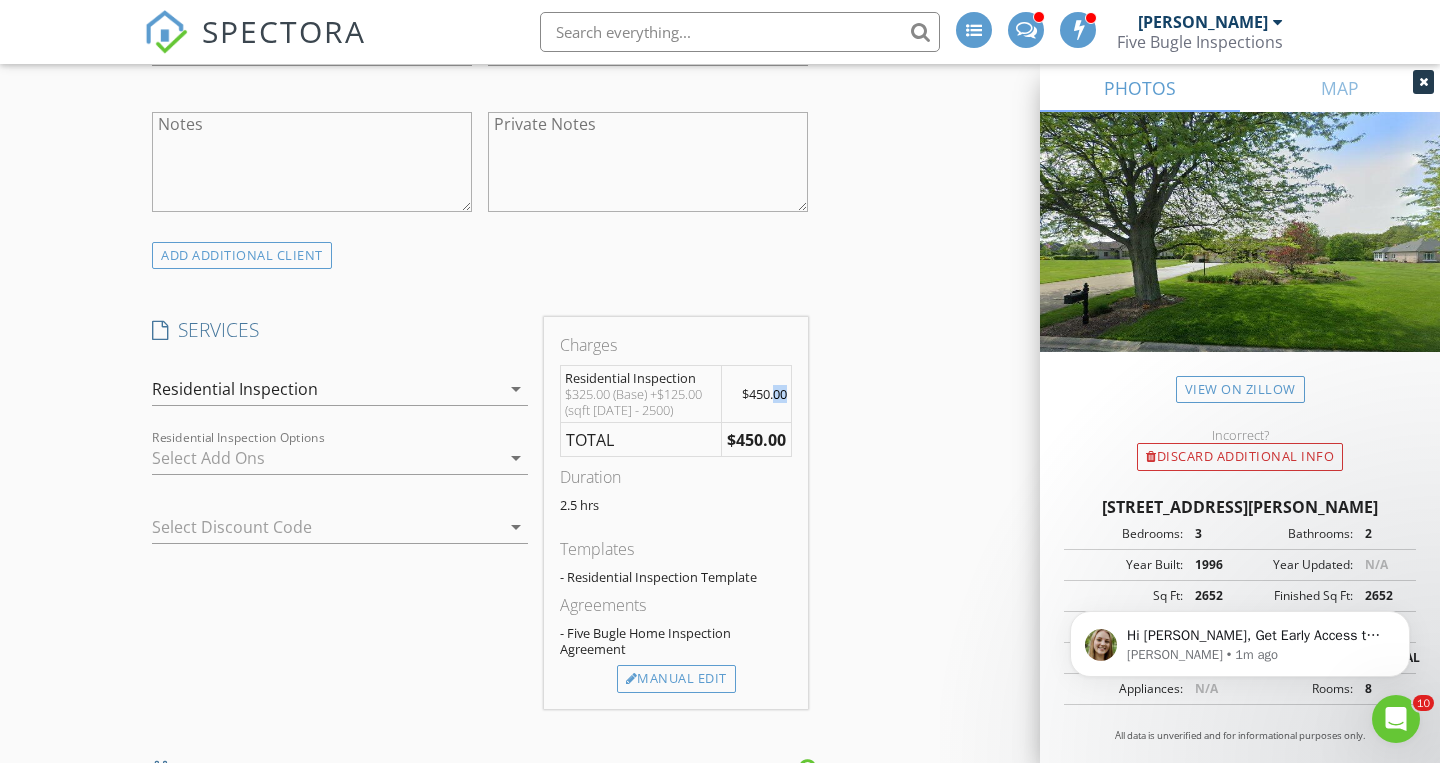 click on "$450.00" at bounding box center (764, 394) 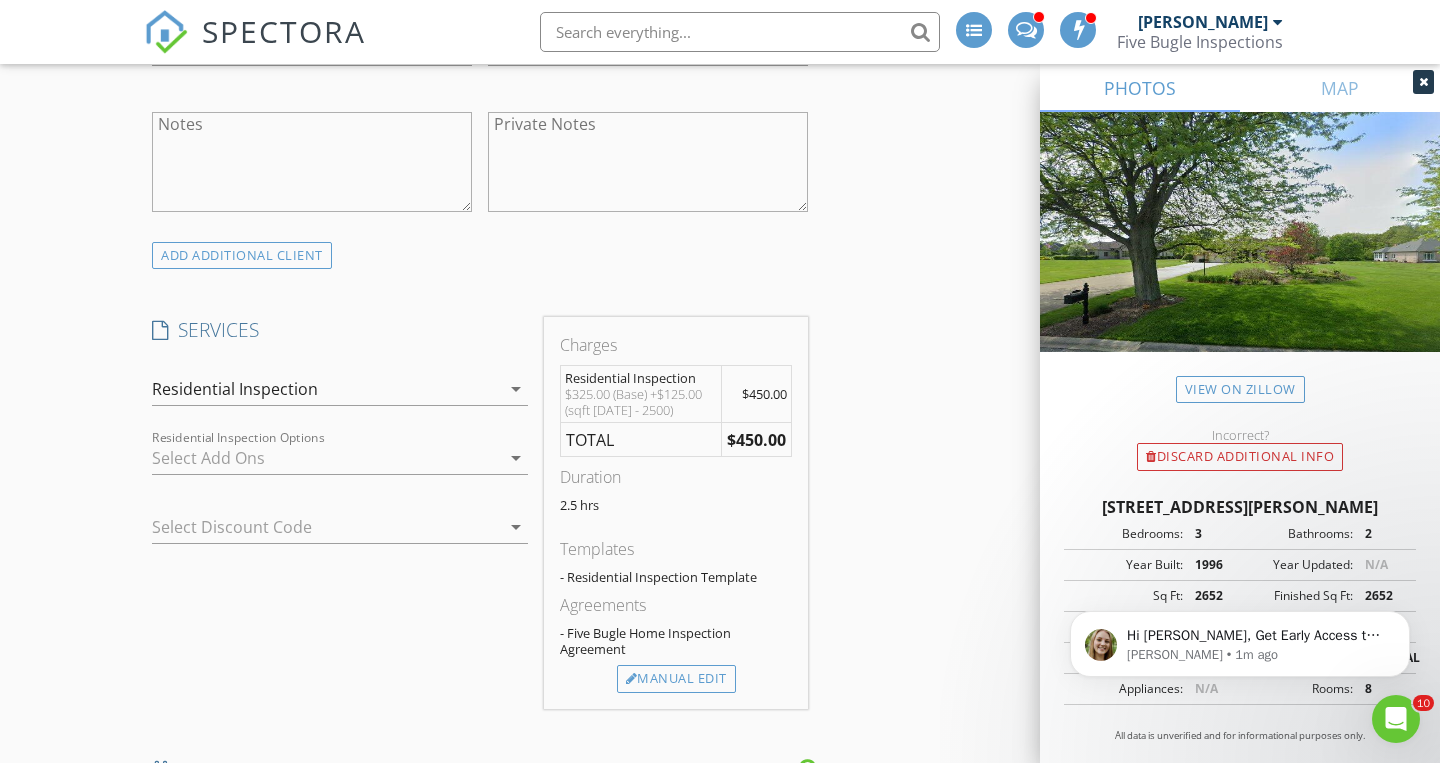 click on "Charges    Residential Inspection
$325.00 (Base)
+$125.00 (sqft 2000 - 2500)
$450.00    TOTAL   $450.00    Duration    2.5 hrs      Templates
- Residential Inspection Template
Agreements
- Five Bugle Home Inspection Agreement
Manual Edit" at bounding box center [676, 513] 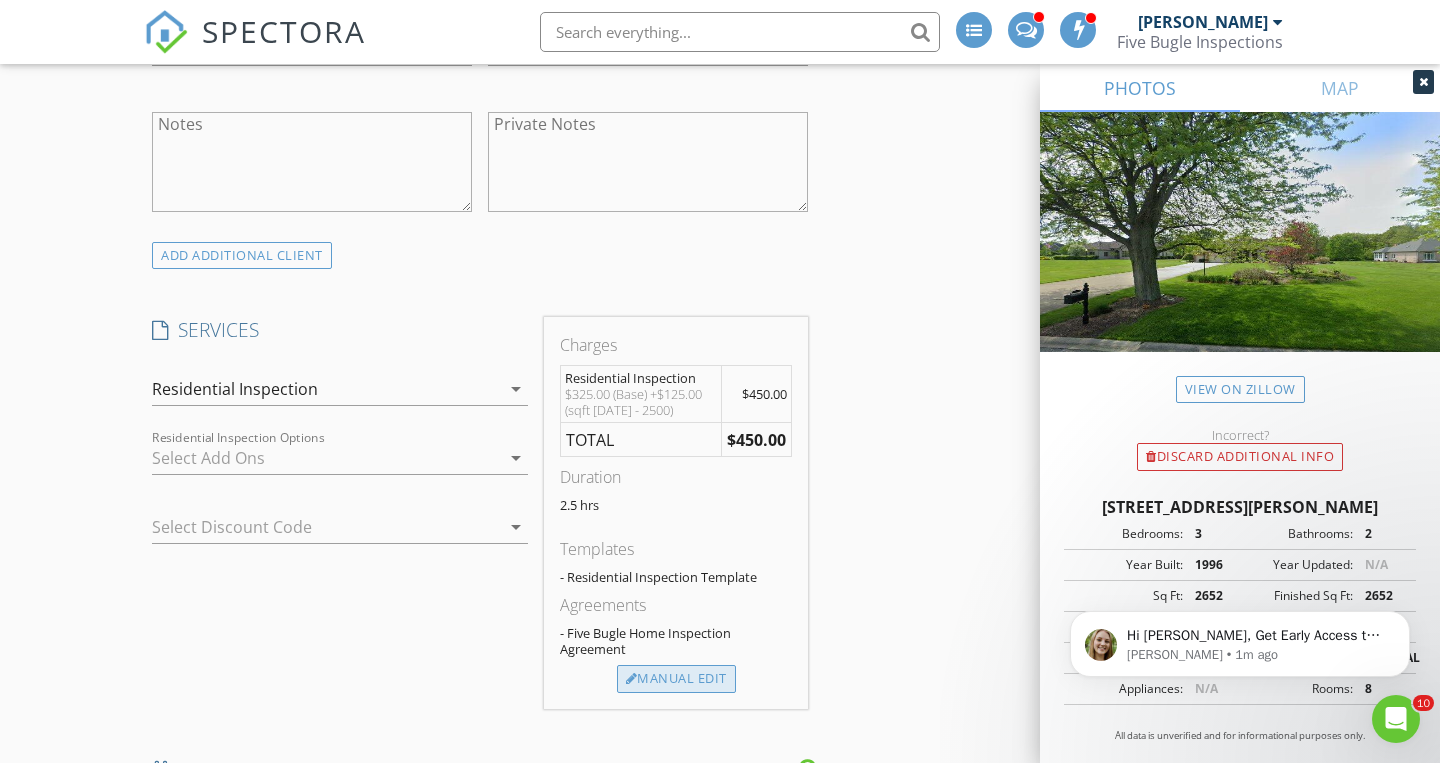 click on "Manual Edit" at bounding box center [676, 679] 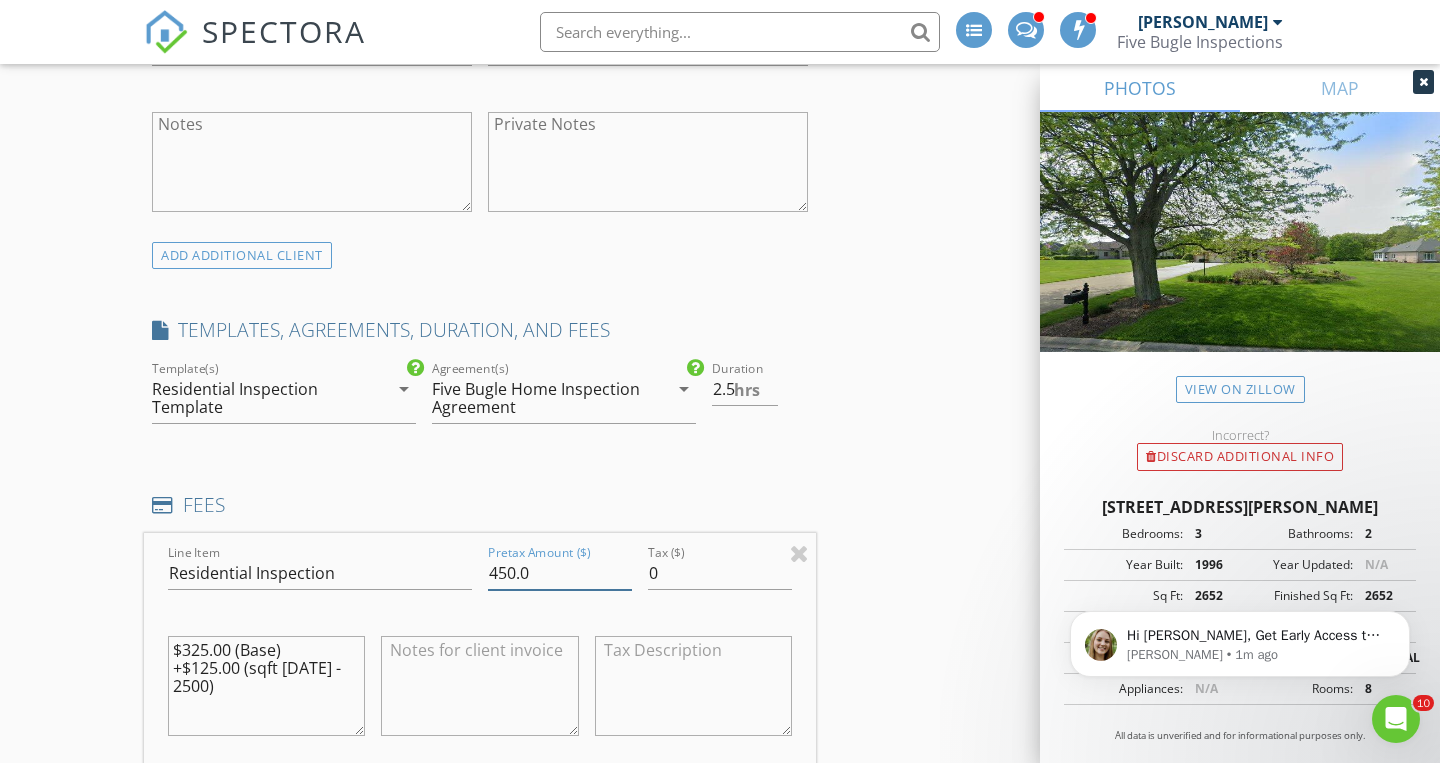 click on "450.0" at bounding box center [560, 573] 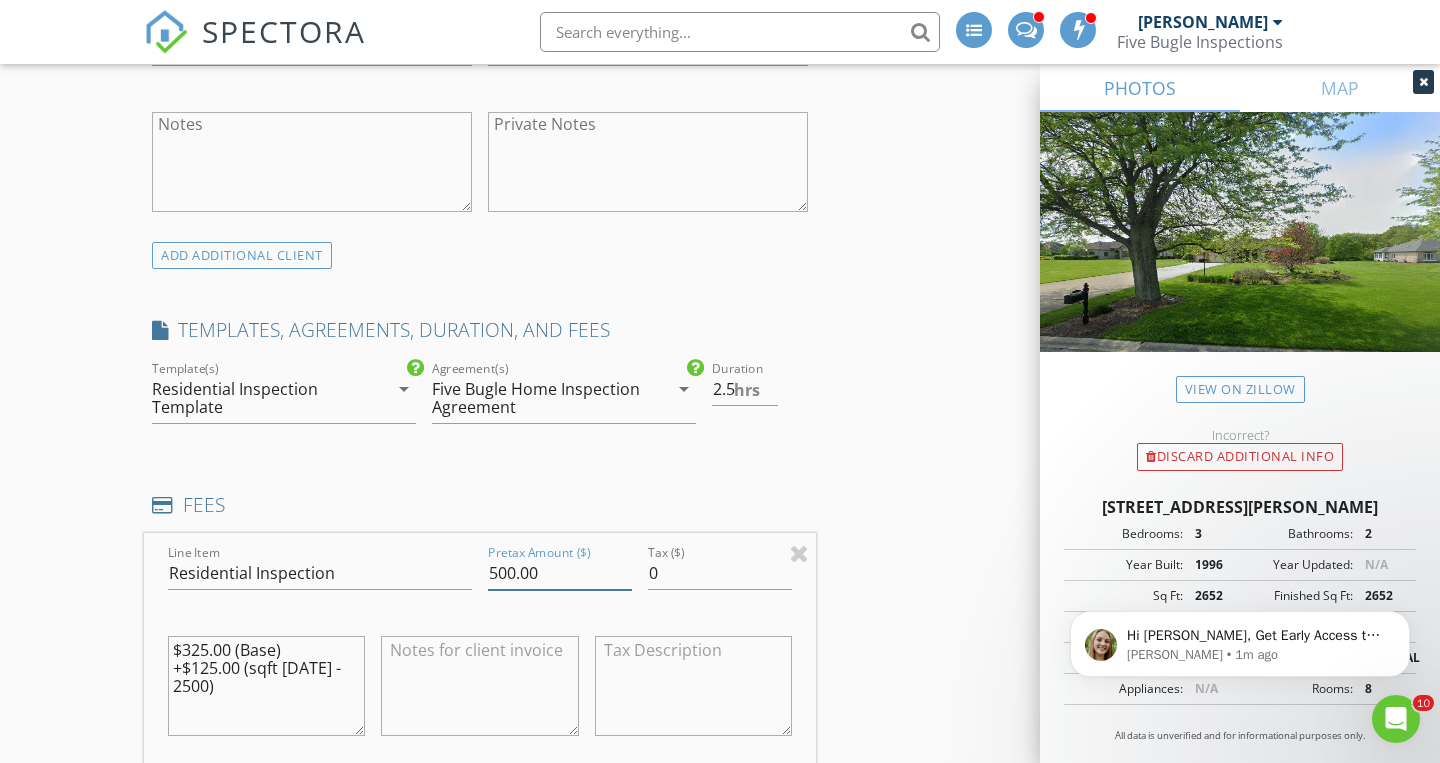 type on "500.00" 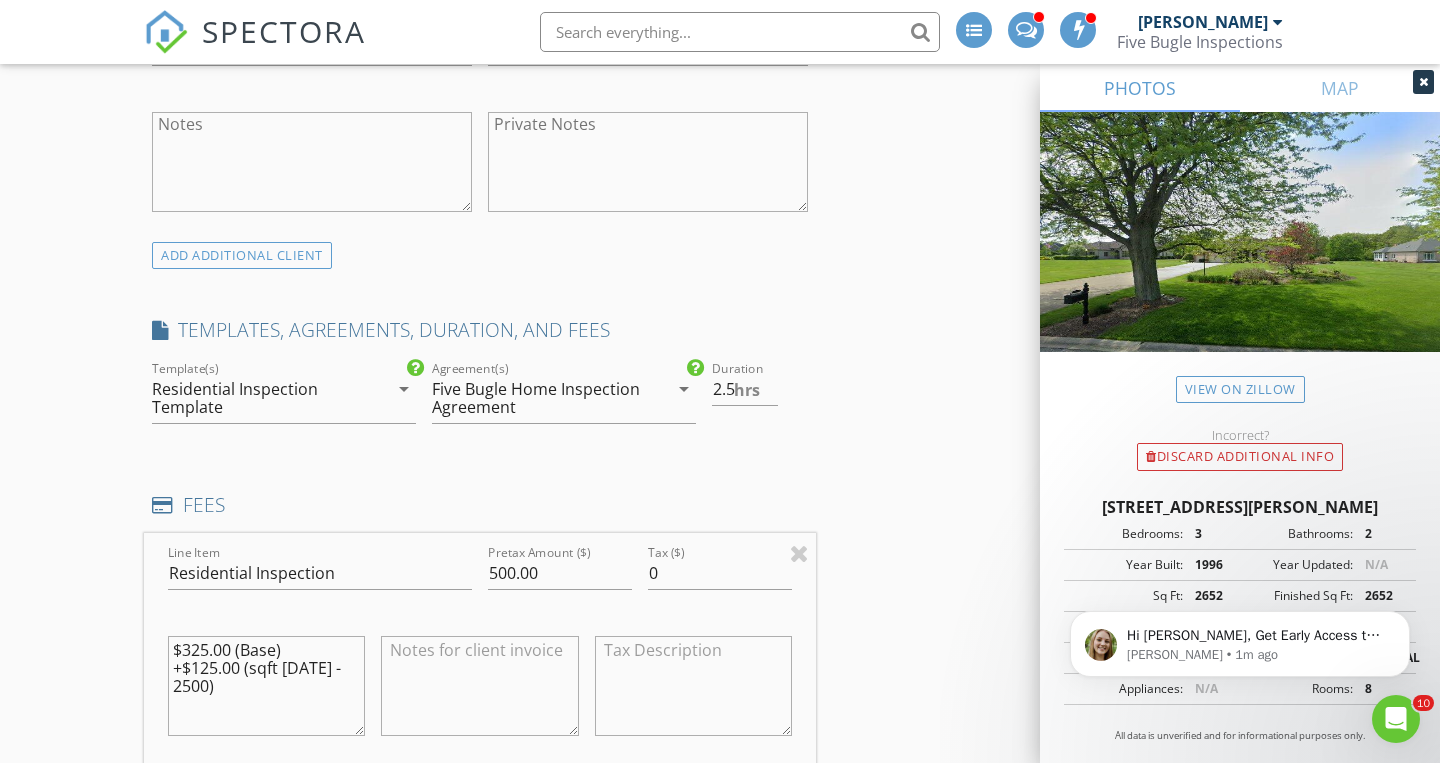 click on "INSPECTOR(S)
check_box   Tim Tully   PRIMARY   check_box_outline_blank   Scott Abraham     Tim Tully arrow_drop_down   check_box_outline_blank Tim Tully specifically requested
Date/Time
07/12/2025 10:00 AM
Location
Address Search       Address 13618 Waite Ct   Unit   City Crown Point   State IN   Zip 46307   County Lake     Square Feet 2498   Year Built 1996   Foundation arrow_drop_down     Tim Tully     5.4 miles     (13 minutes)
client
check_box Enable Client CC email for this inspection   Client Search     check_box_outline_blank Client is a Company/Organization     First Name   Last Name   Email   CC Email   Phone         Tags         Notes   Private Notes
ADD ADDITIONAL client
SERVICES
check_box   Residential Inspection   Home Inspection Report check_box_outline_blank" at bounding box center [720, 853] 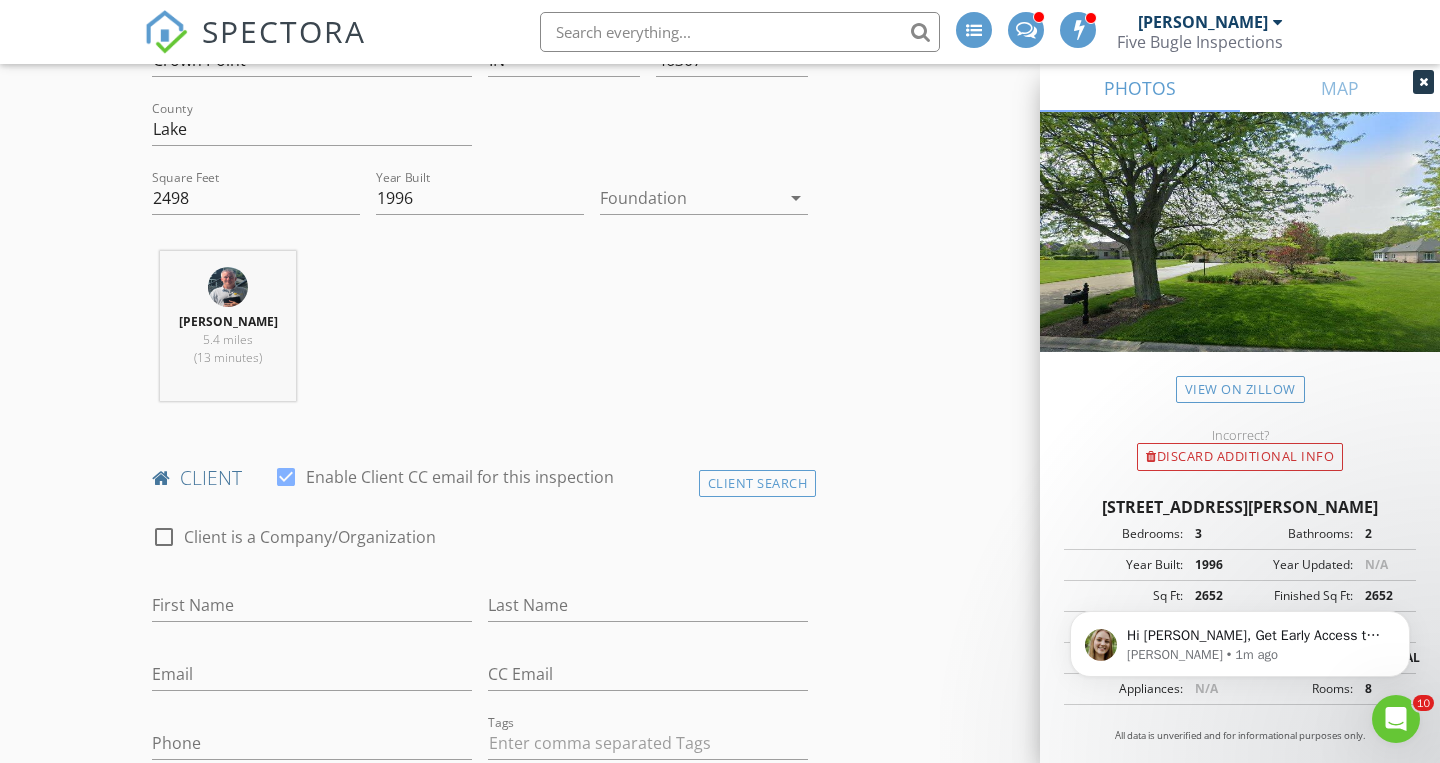 scroll, scrollTop: 389, scrollLeft: 0, axis: vertical 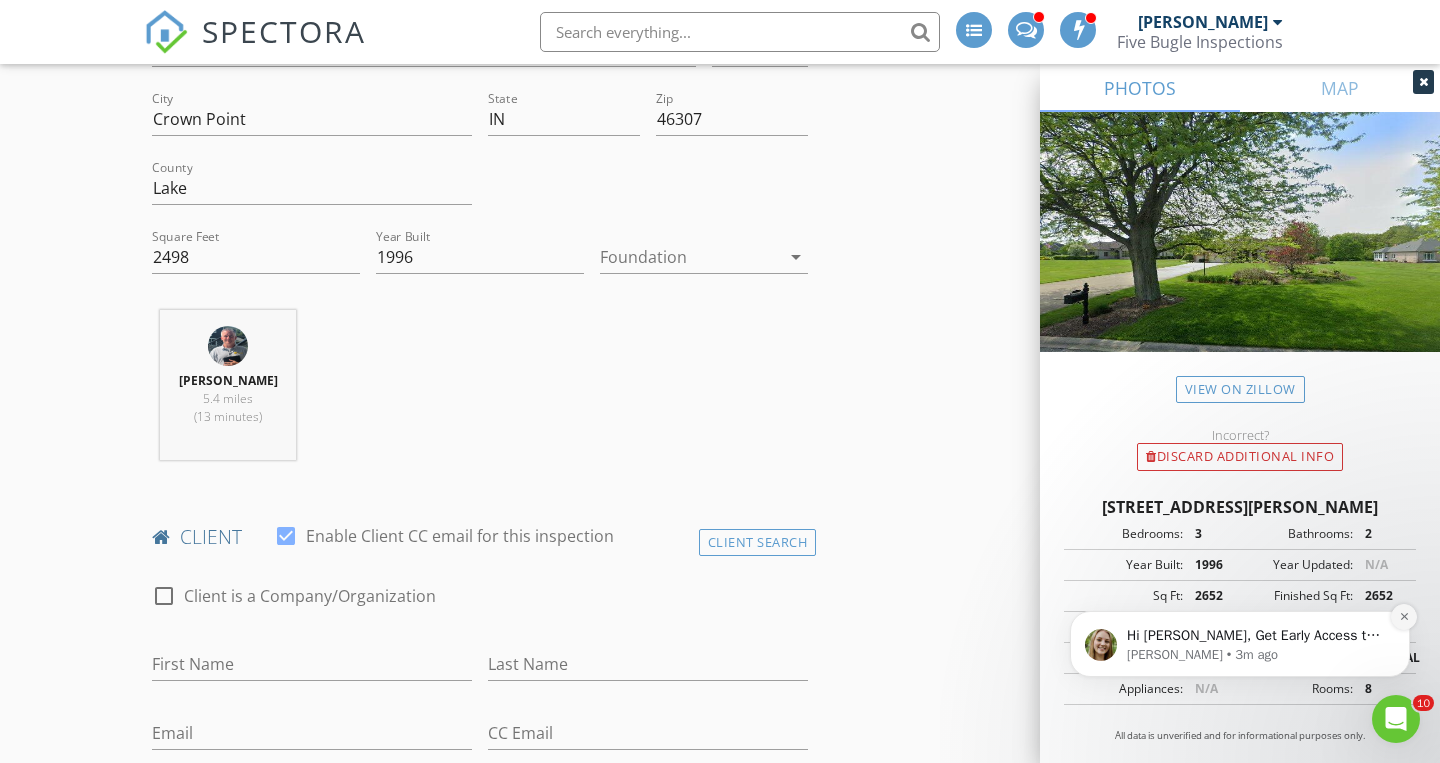 click 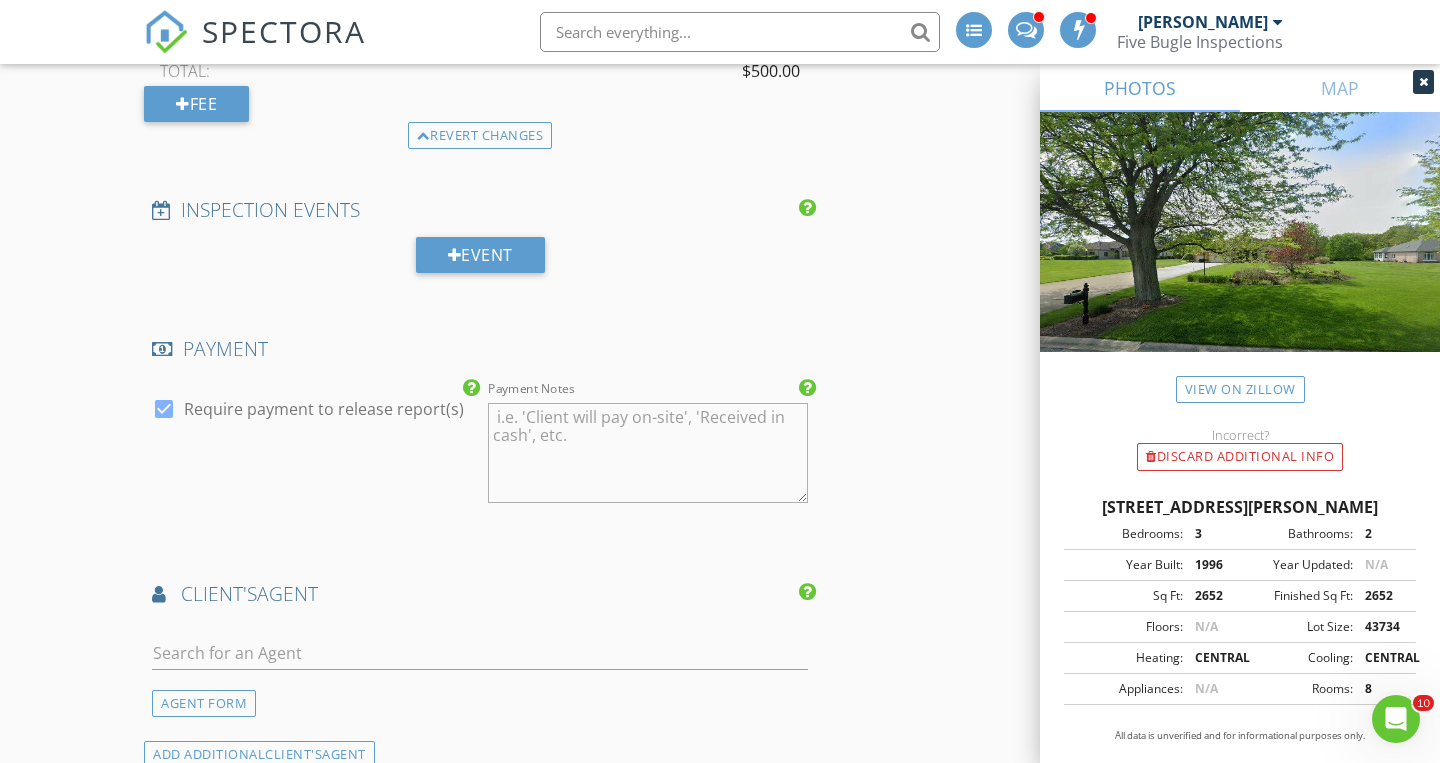 scroll, scrollTop: 2057, scrollLeft: 0, axis: vertical 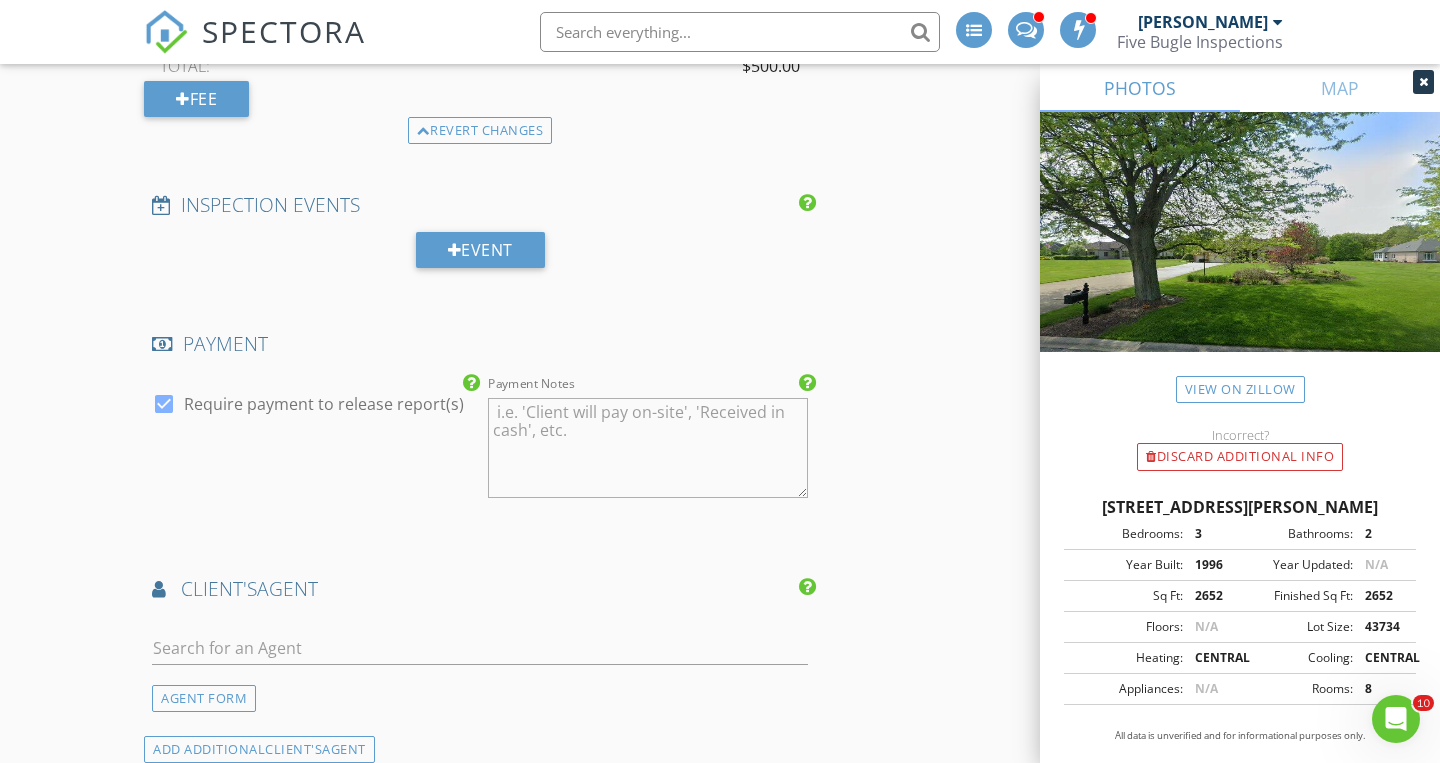 click at bounding box center [164, 404] 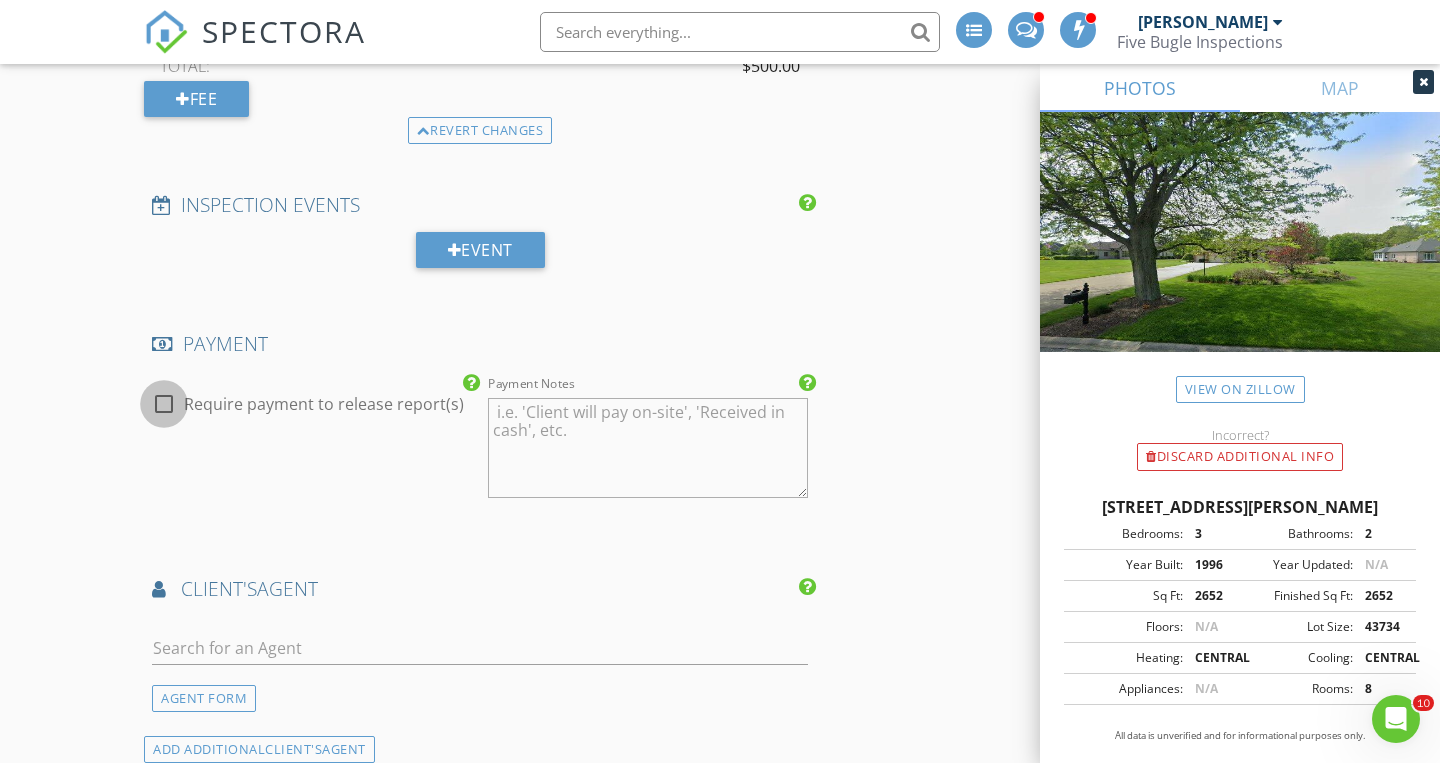 checkbox on "false" 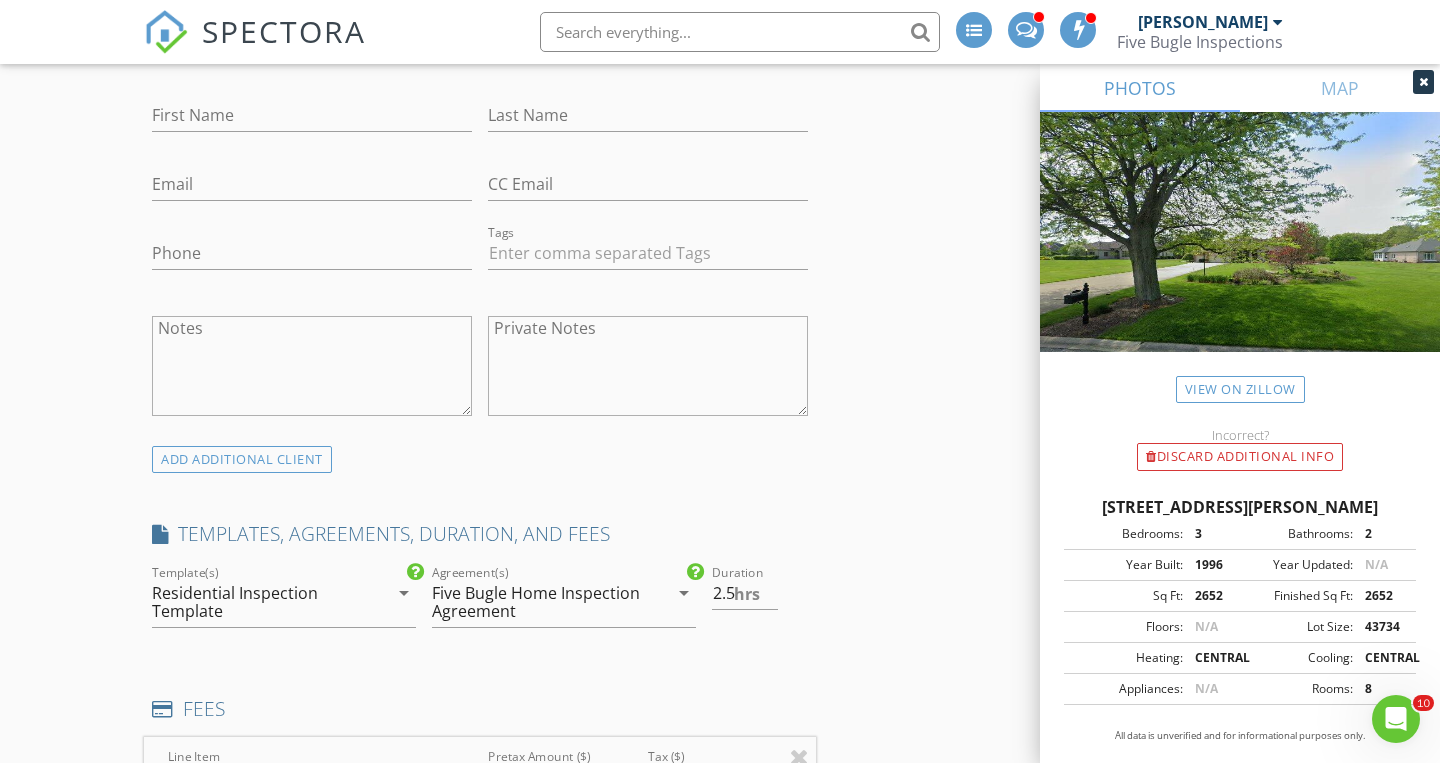 scroll, scrollTop: 941, scrollLeft: 0, axis: vertical 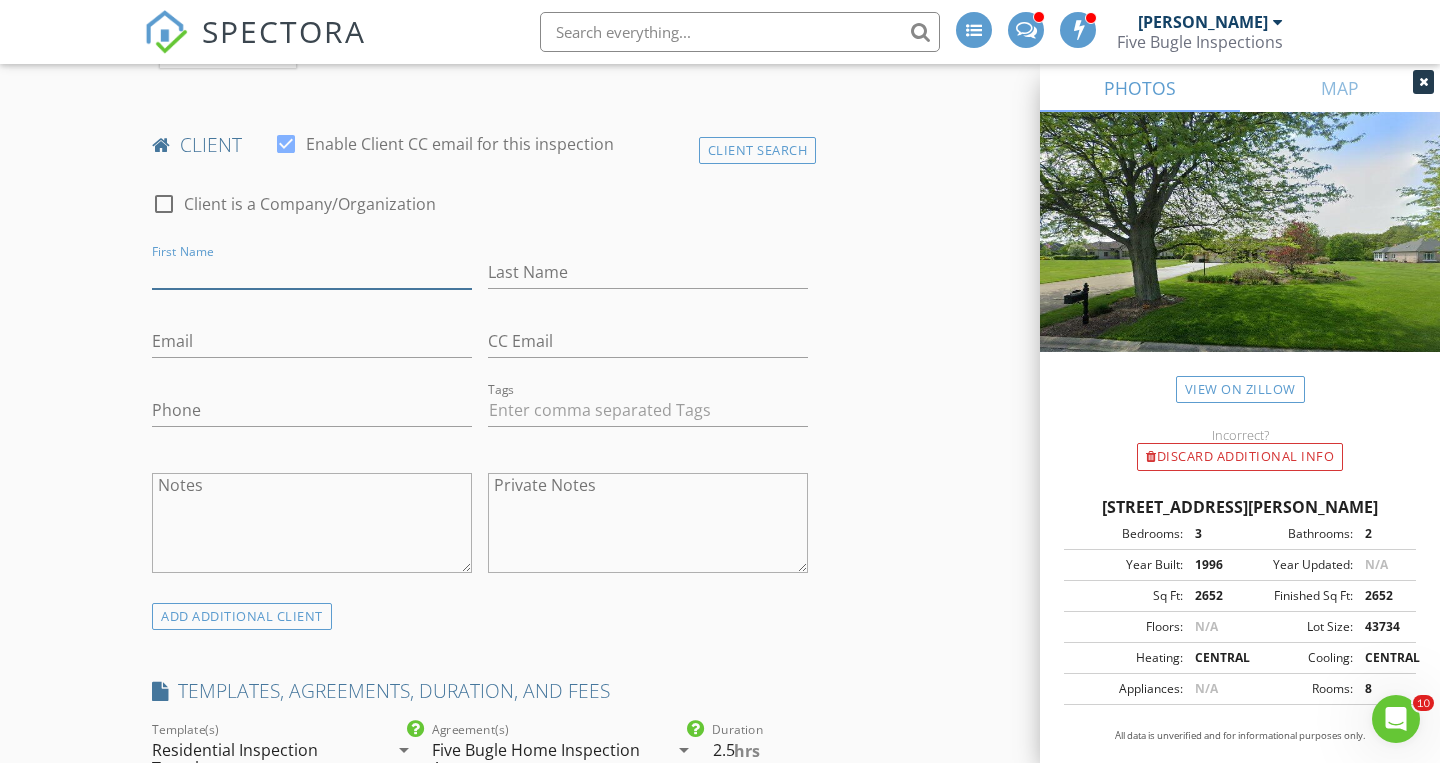 click on "First Name" at bounding box center [312, 272] 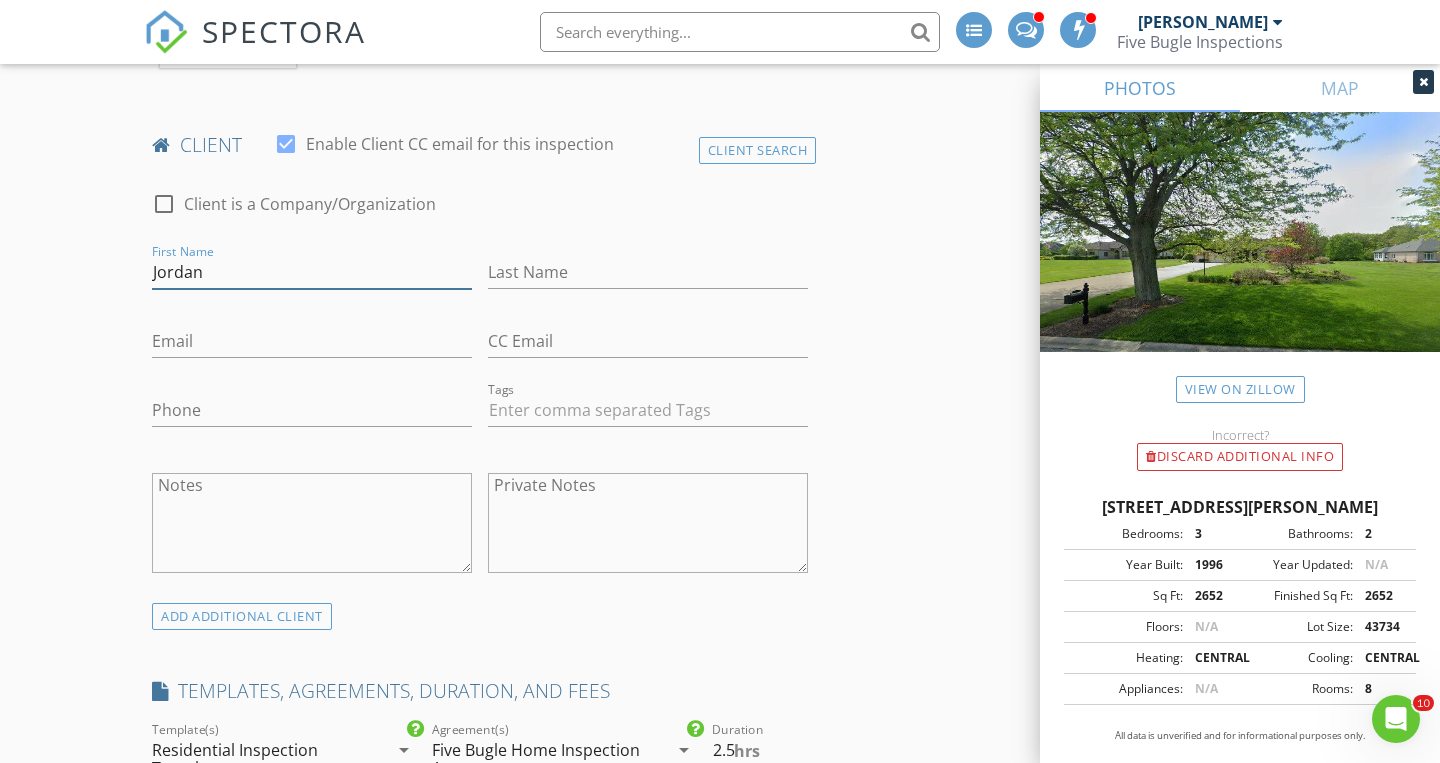 type on "Jordan" 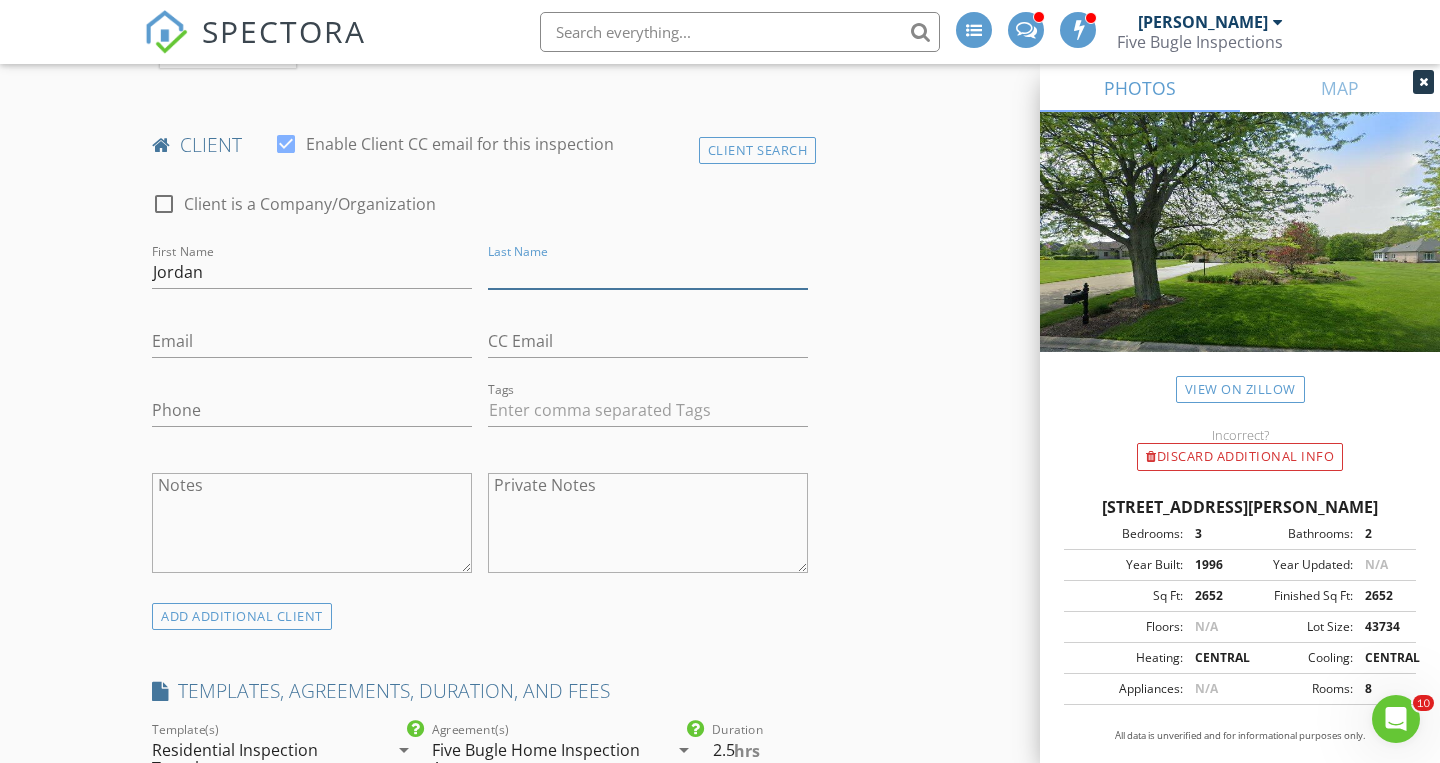 type on "C" 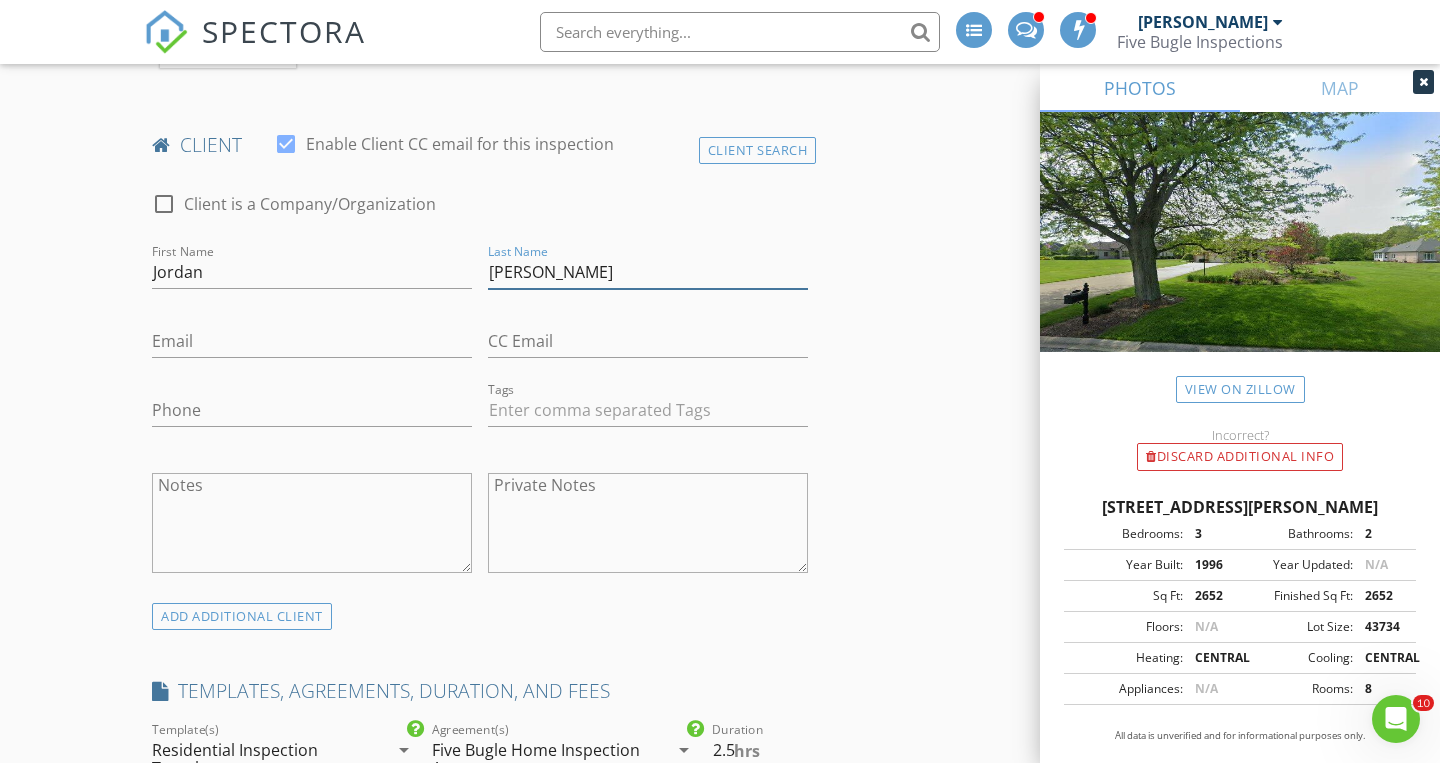 type on "[PERSON_NAME]" 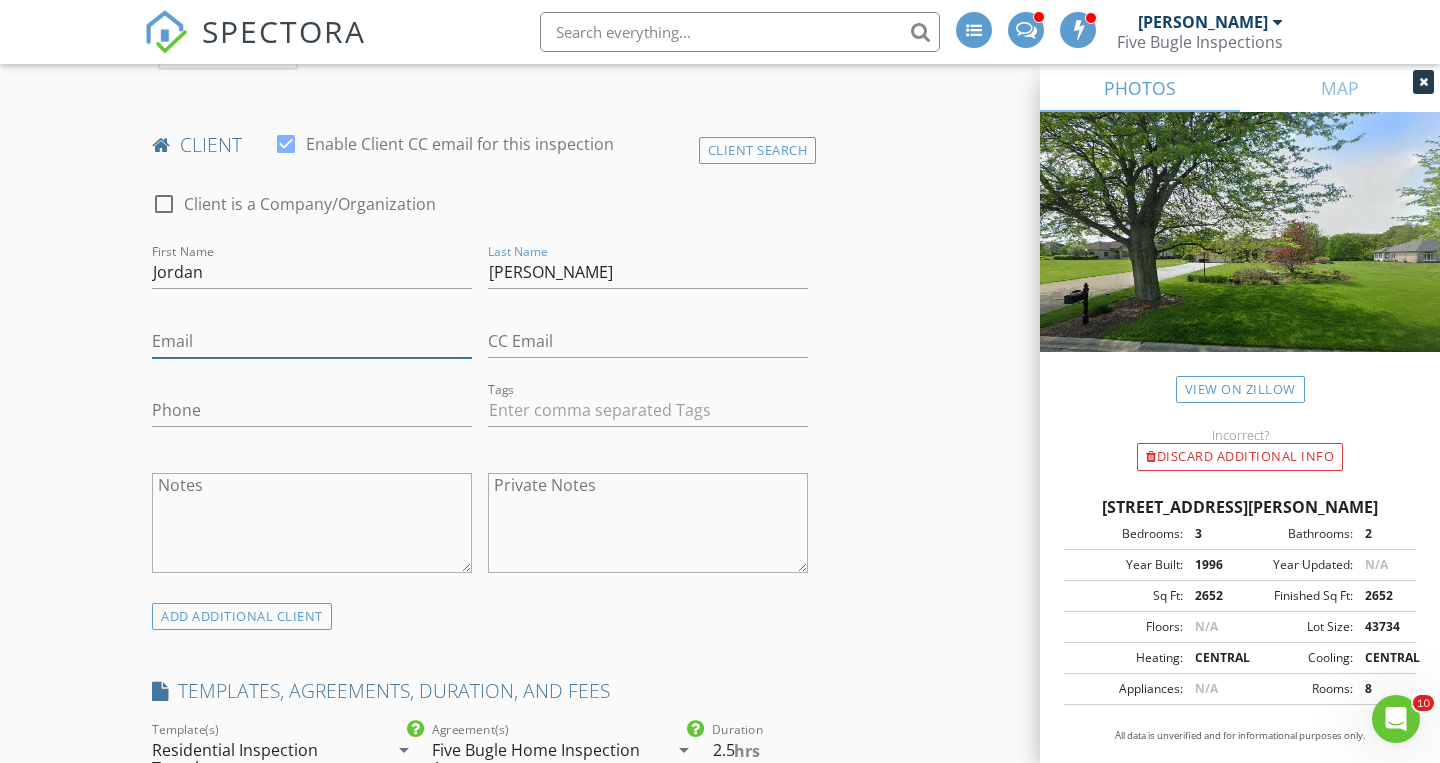 click on "Email" at bounding box center (312, 341) 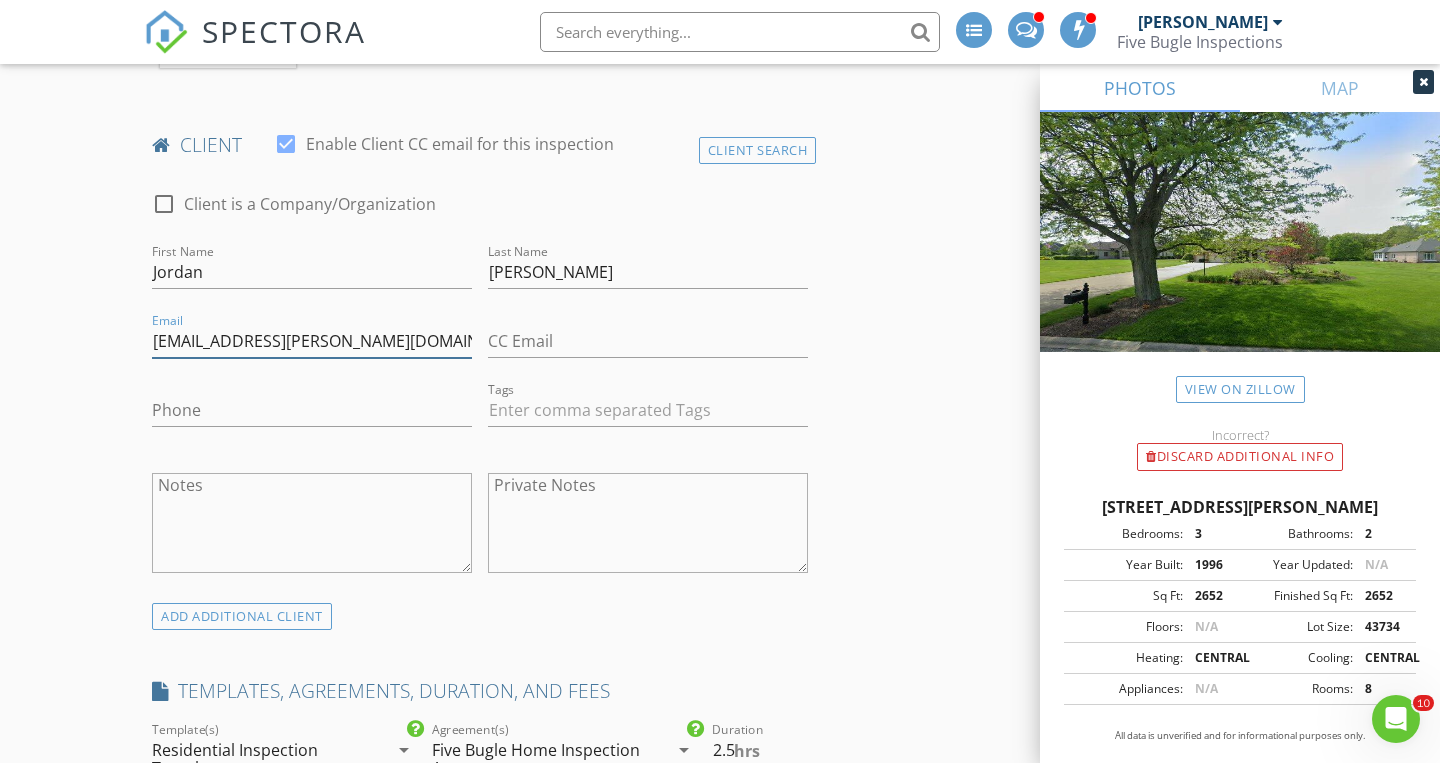 type on "[EMAIL_ADDRESS][PERSON_NAME][DOMAIN_NAME]" 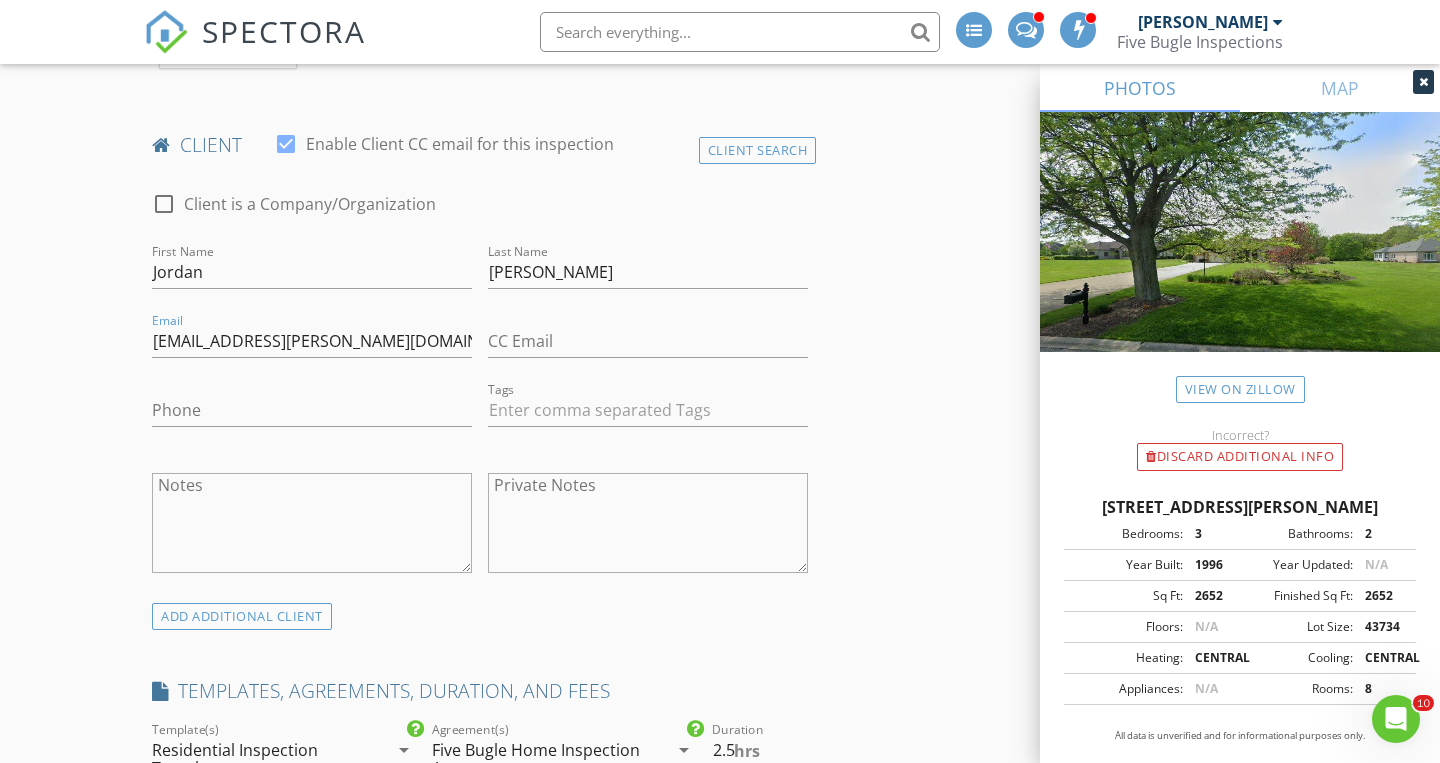 click on "Phone" at bounding box center (312, 414) 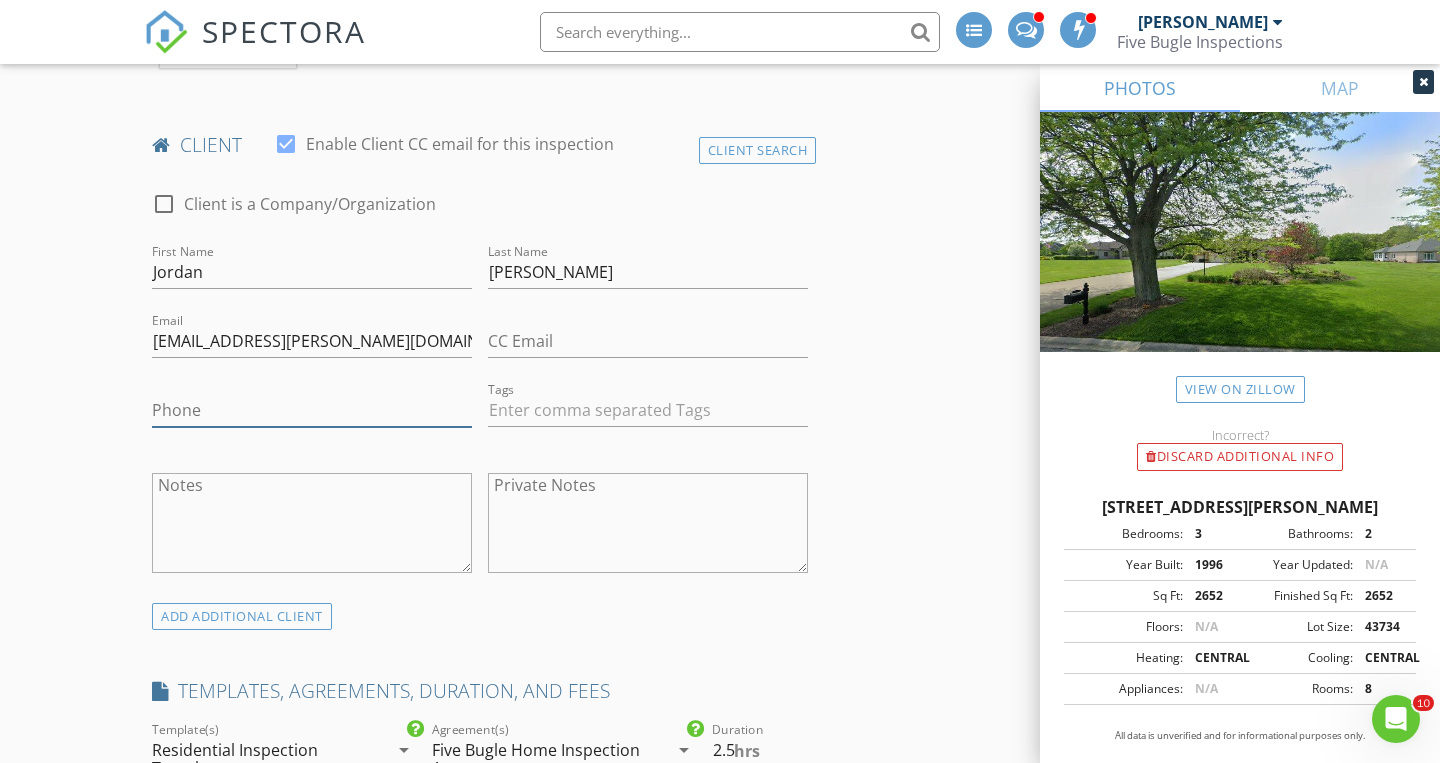 click on "Phone" at bounding box center [312, 410] 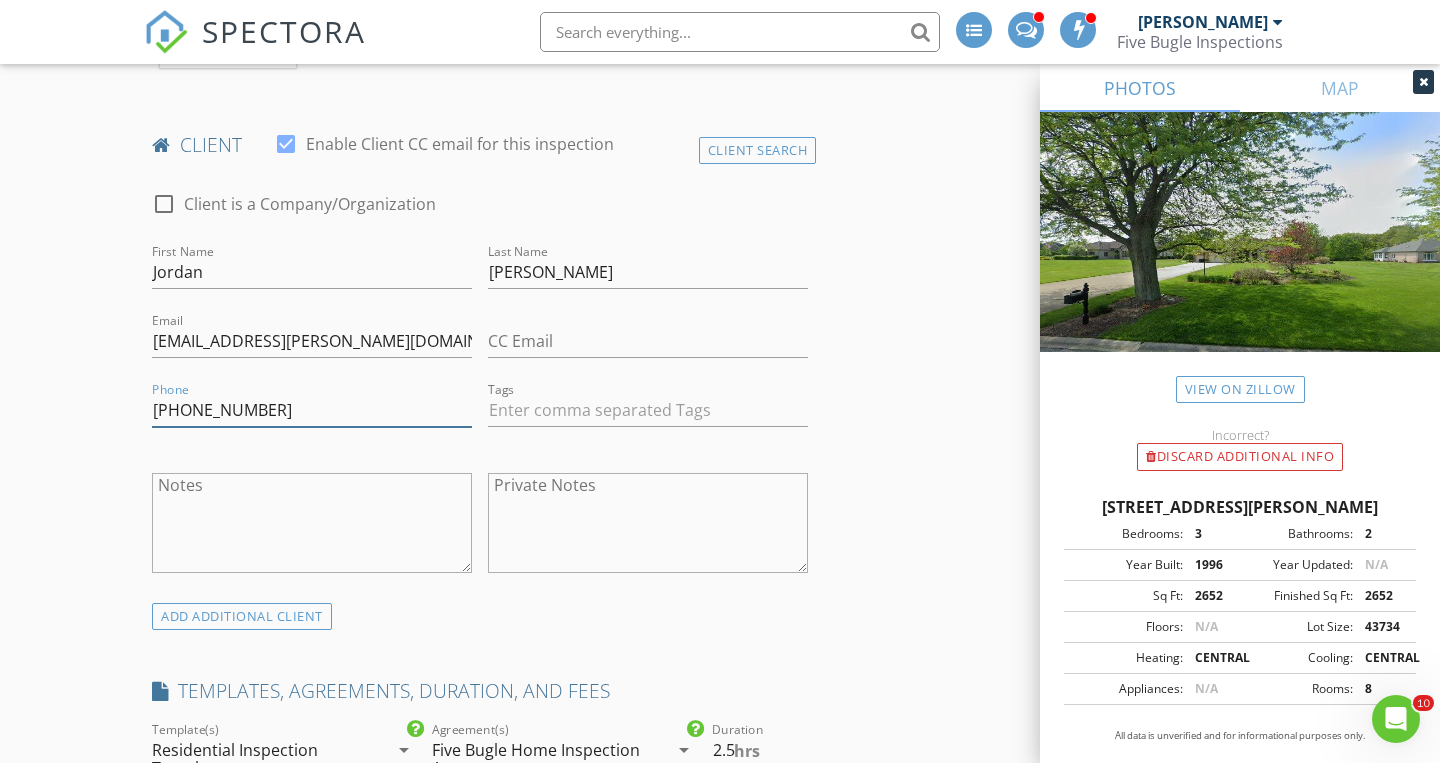 type on "[PHONE_NUMBER]" 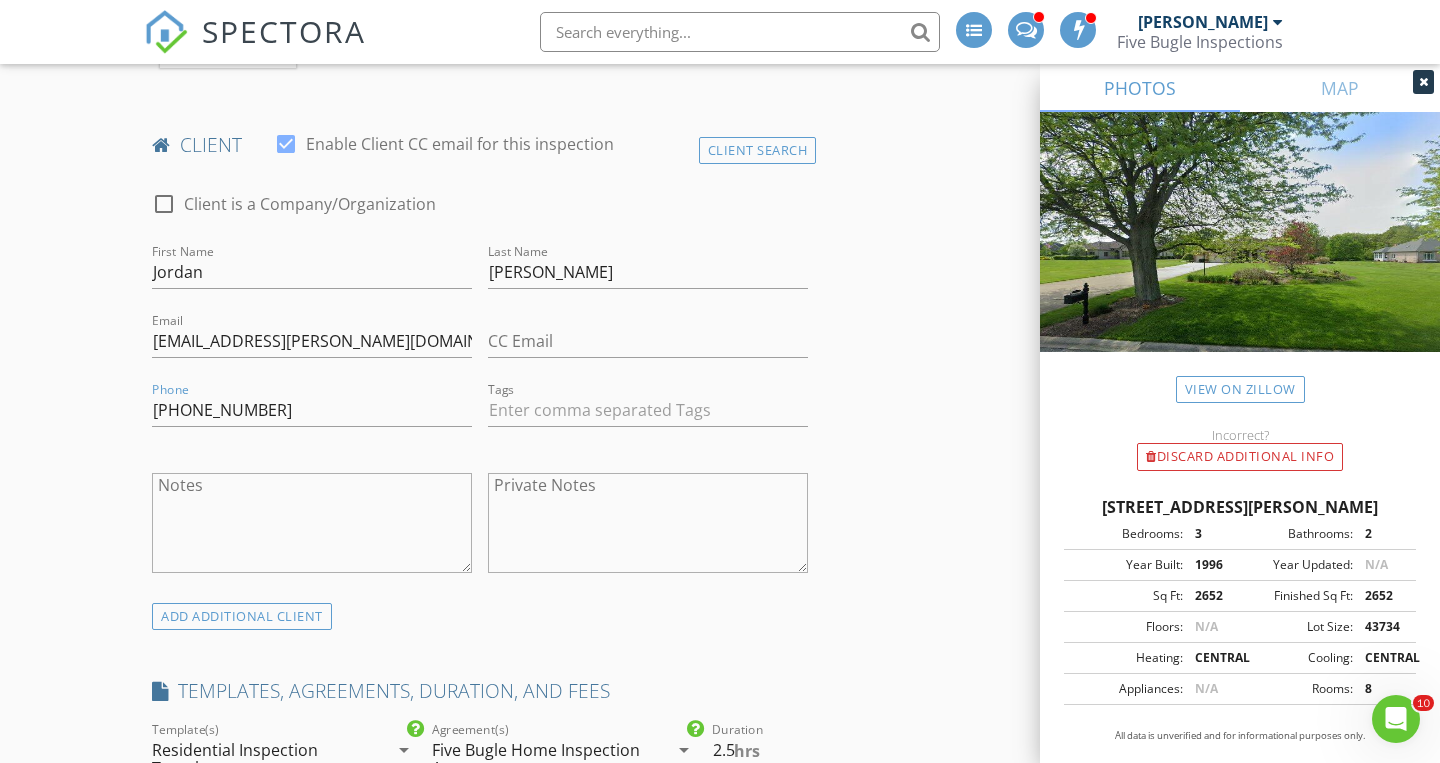 click on "New Inspection
INSPECTOR(S)
check_box   Tim Tully   PRIMARY   check_box_outline_blank   Scott Abraham     Tim Tully arrow_drop_down   check_box_outline_blank Tim Tully specifically requested
Date/Time
07/12/2025 10:00 AM
Location
Address Search       Address 13618 Waite Ct   Unit   City Crown Point   State IN   Zip 46307   County Lake     Square Feet 2498   Year Built 1996   Foundation arrow_drop_down     Tim Tully     5.4 miles     (13 minutes)
client
check_box Enable Client CC email for this inspection   Client Search     check_box_outline_blank Client is a Company/Organization     First Name Jordan   Last Name Krajci   Email jordan.krajci@gmail.com   CC Email   Phone 219-308-6029         Tags         Notes   Private Notes
ADD ADDITIONAL client
SERVICES
check_box" at bounding box center (720, 1180) 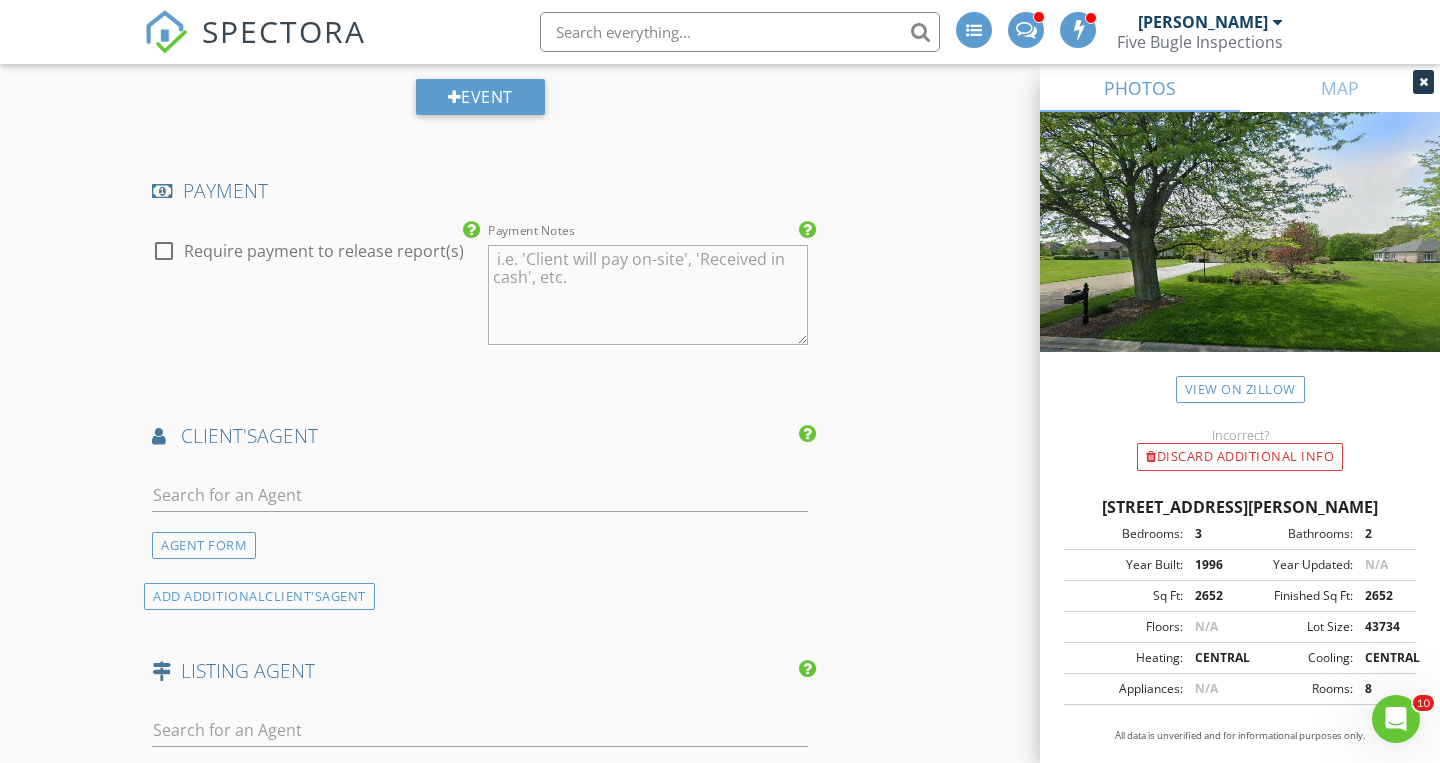 scroll, scrollTop: 2246, scrollLeft: 0, axis: vertical 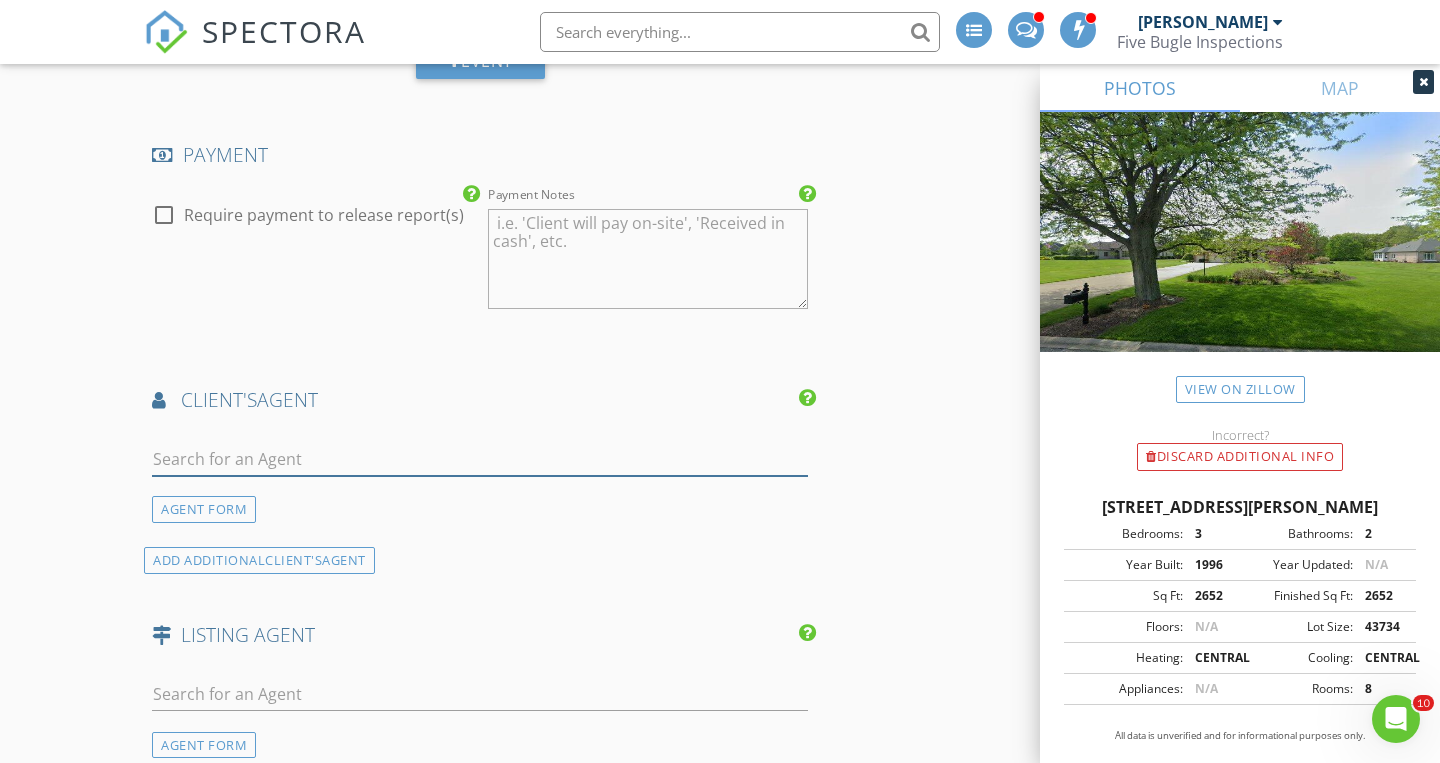 click at bounding box center (480, 459) 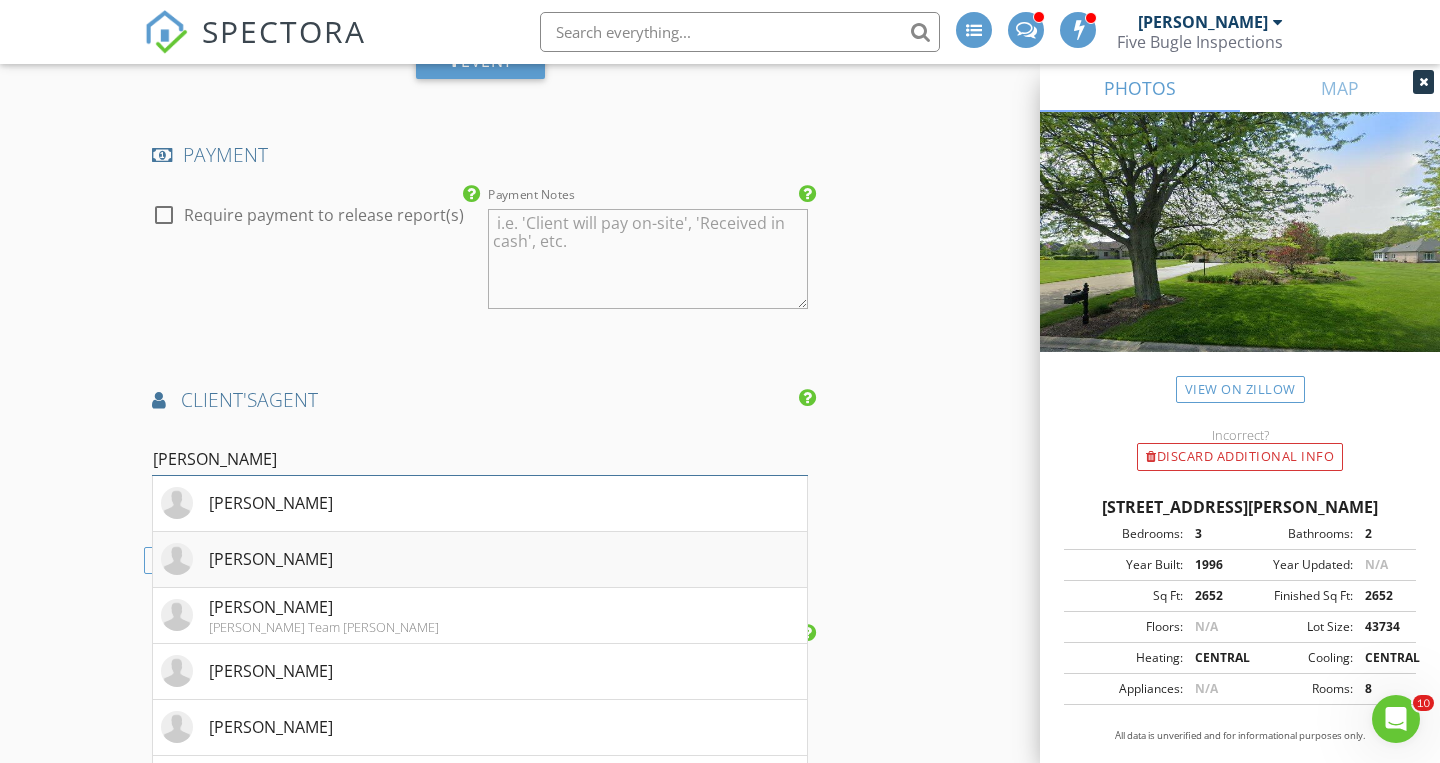 type on "alex" 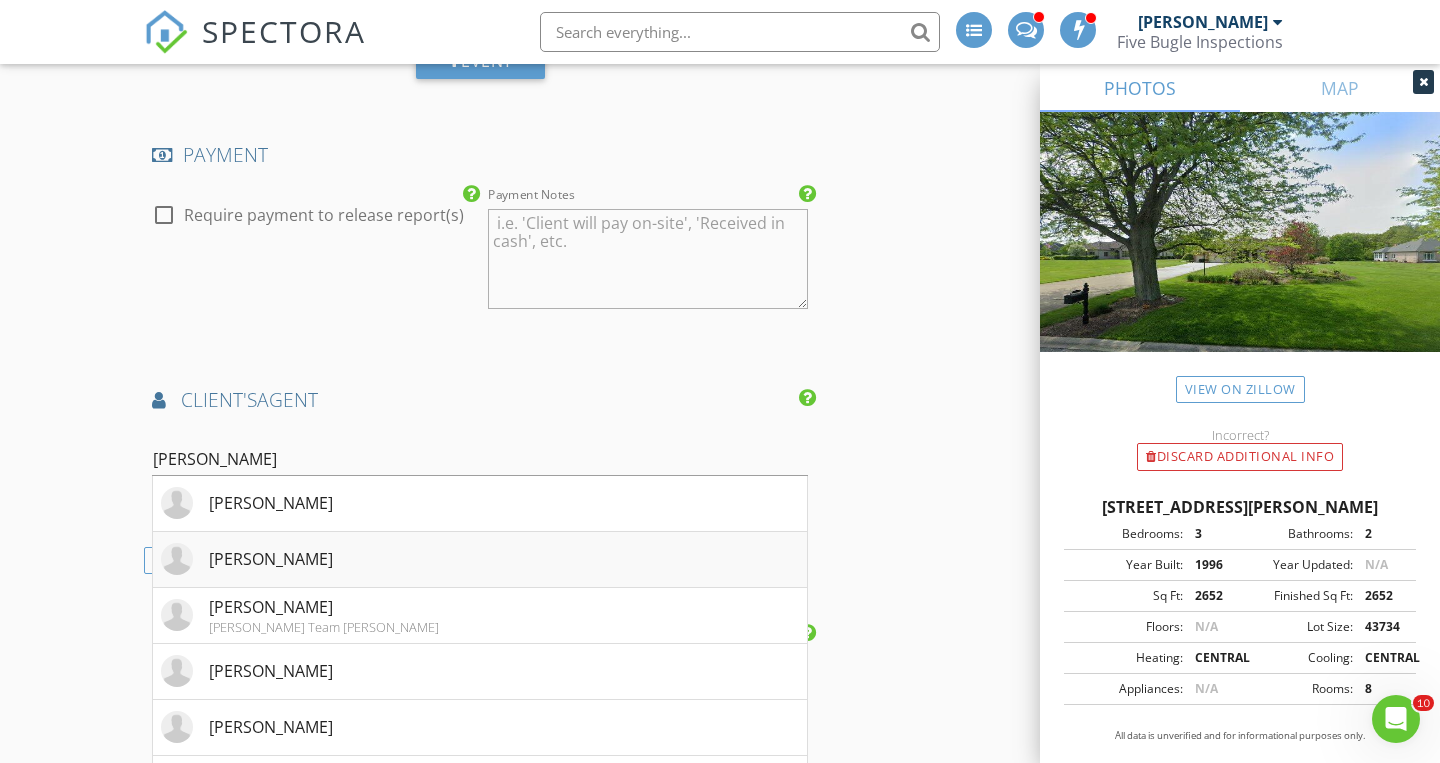 click on "[PERSON_NAME]" at bounding box center (271, 559) 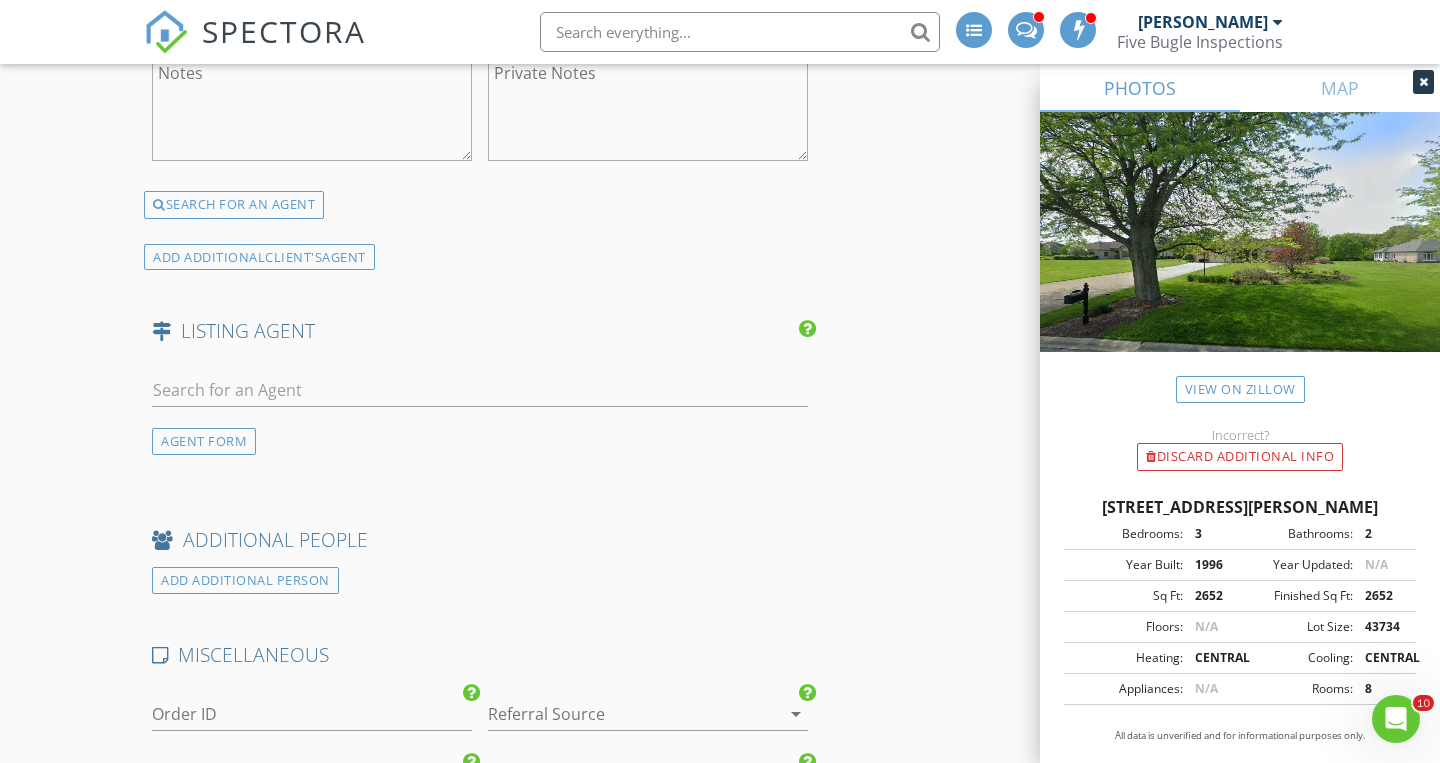 scroll, scrollTop: 2933, scrollLeft: 0, axis: vertical 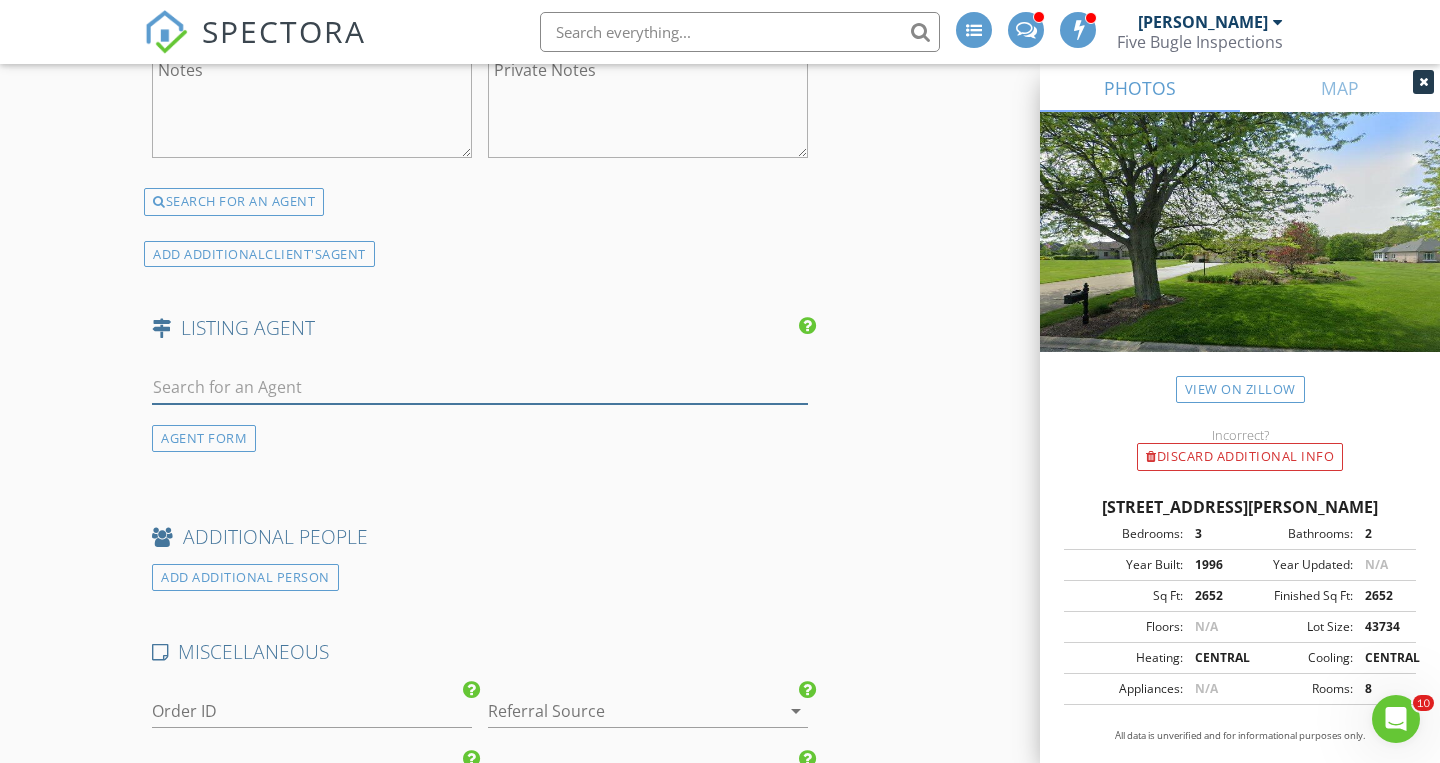 click at bounding box center (480, 387) 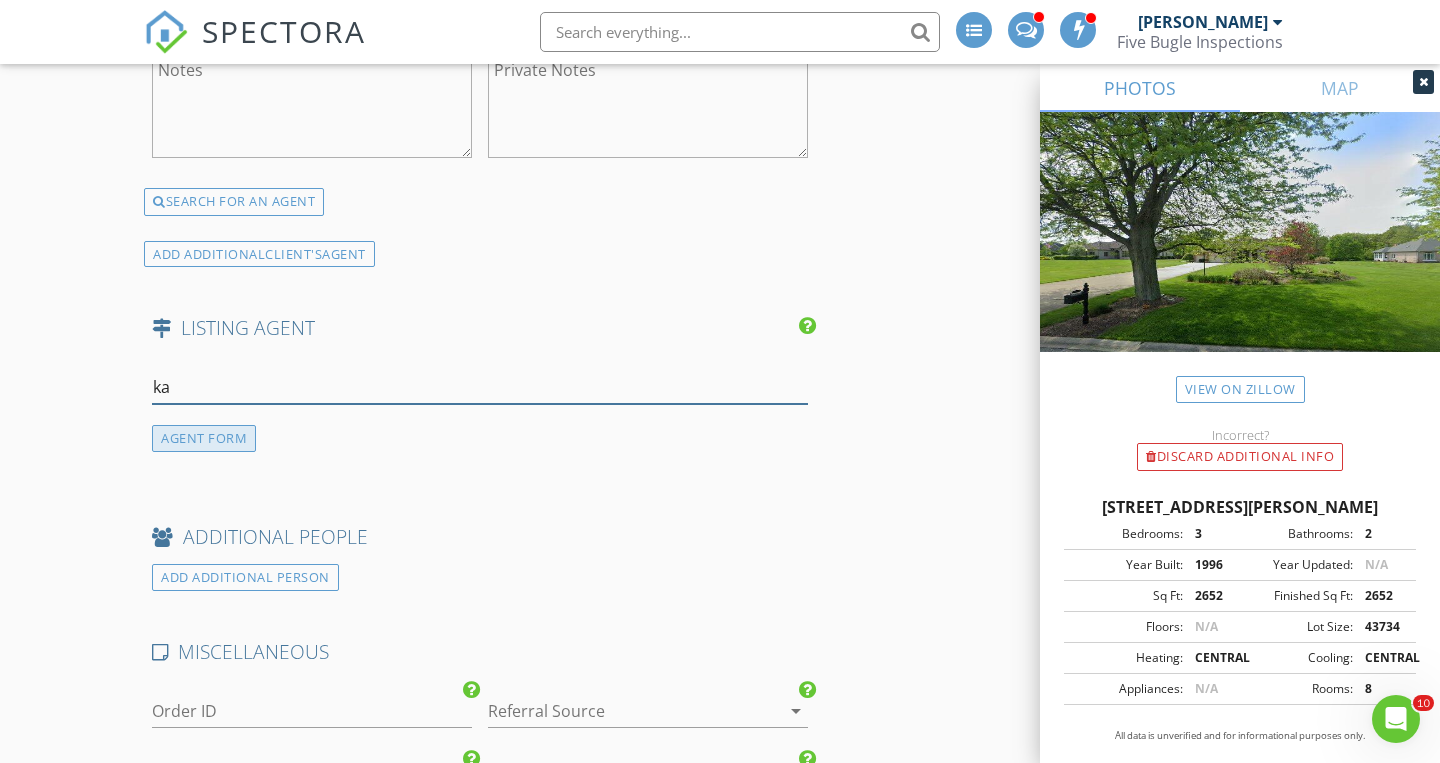 type on "k" 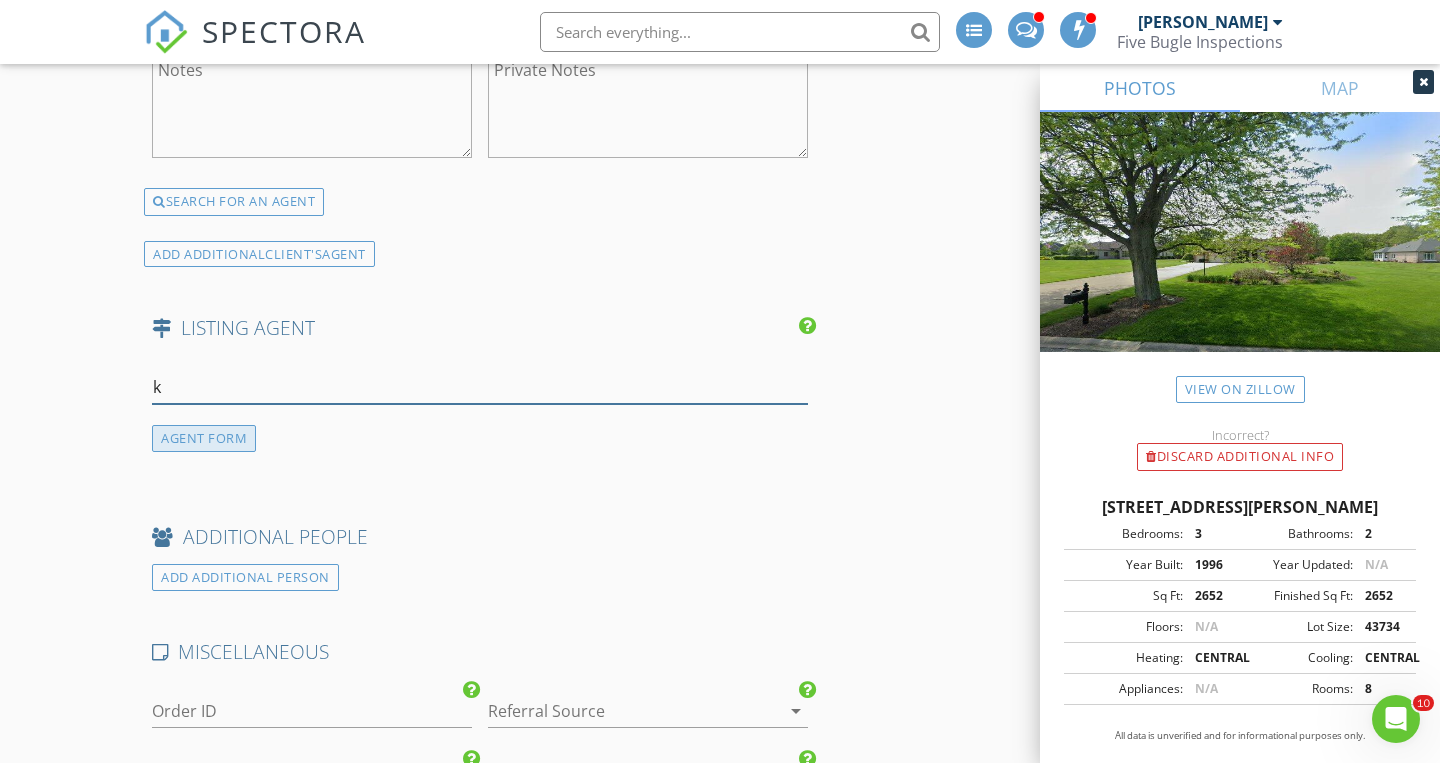 type 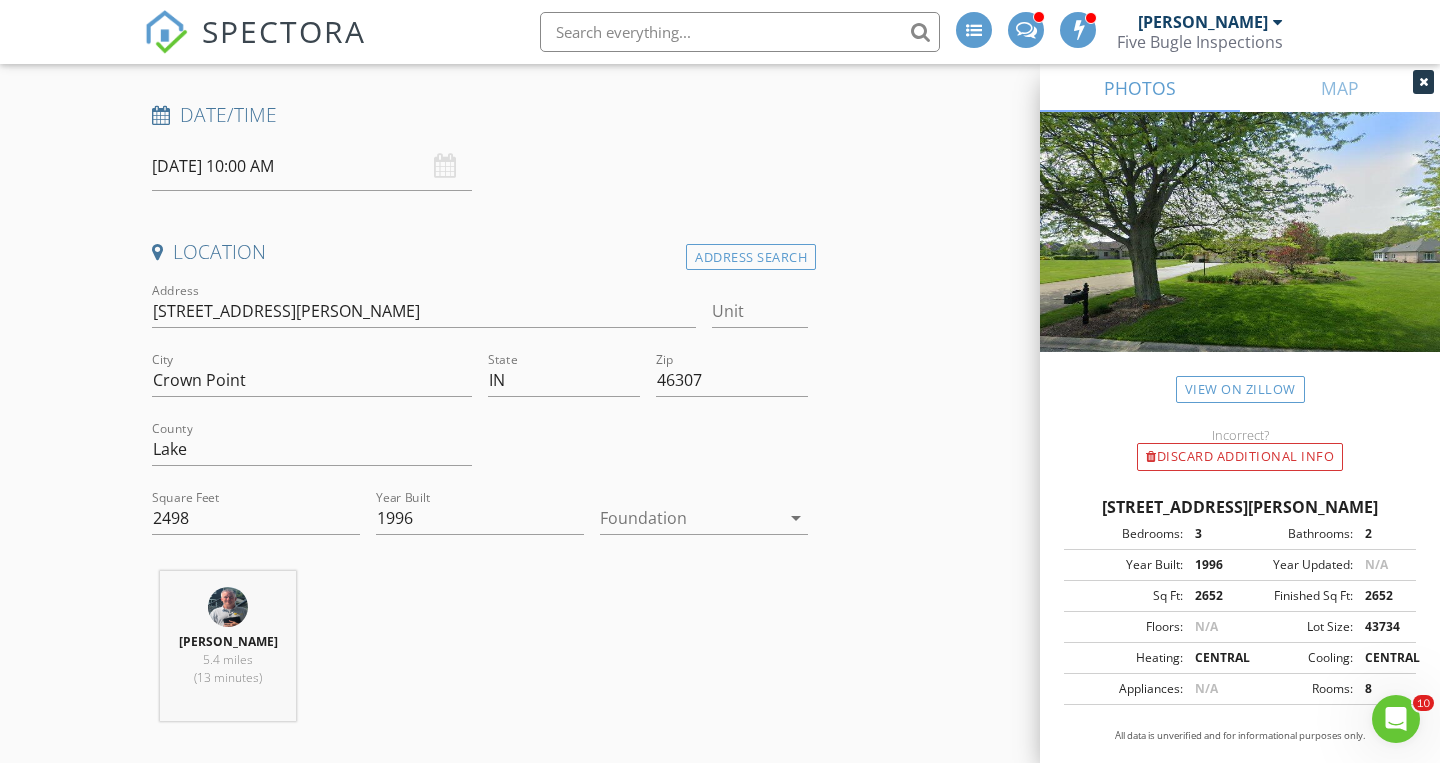 scroll, scrollTop: 281, scrollLeft: 0, axis: vertical 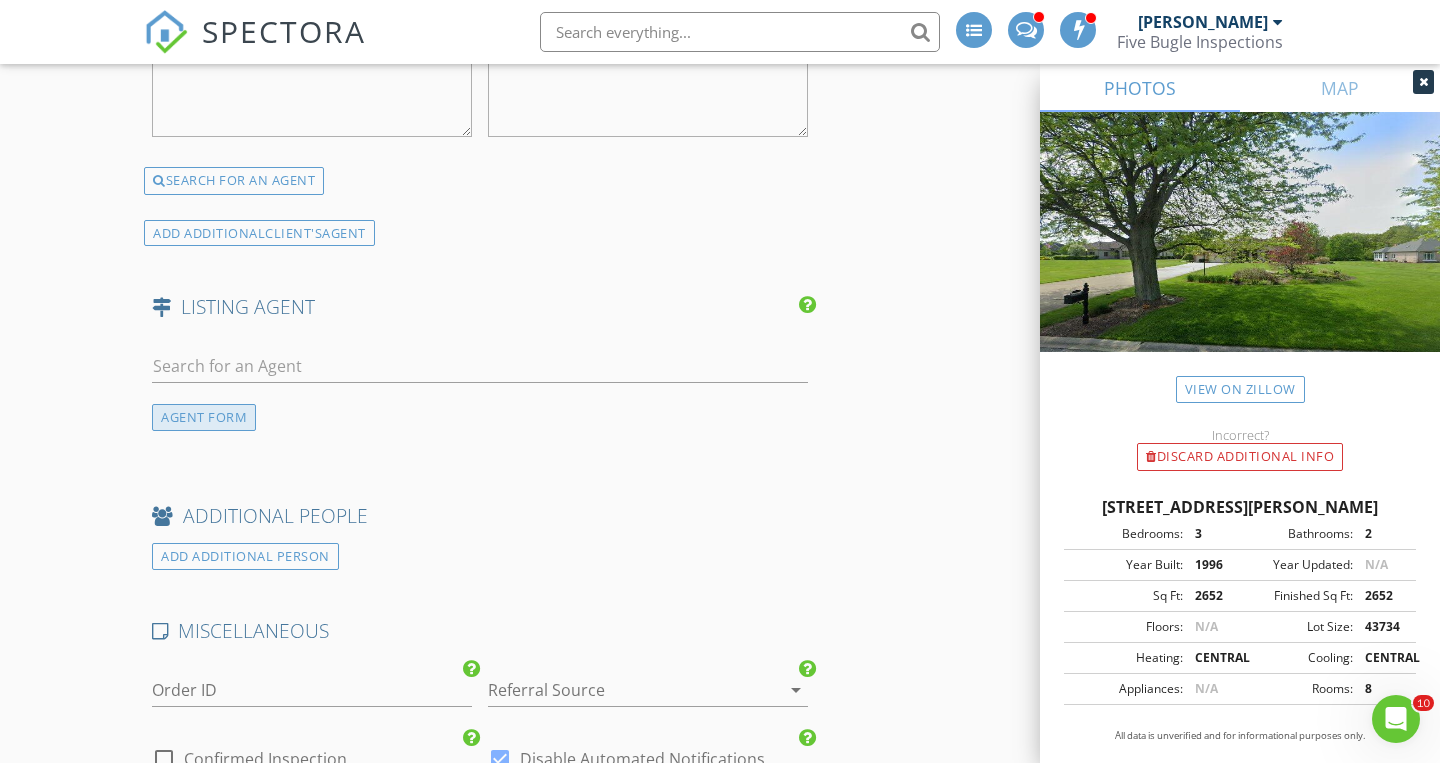 click on "AGENT FORM" at bounding box center [204, 417] 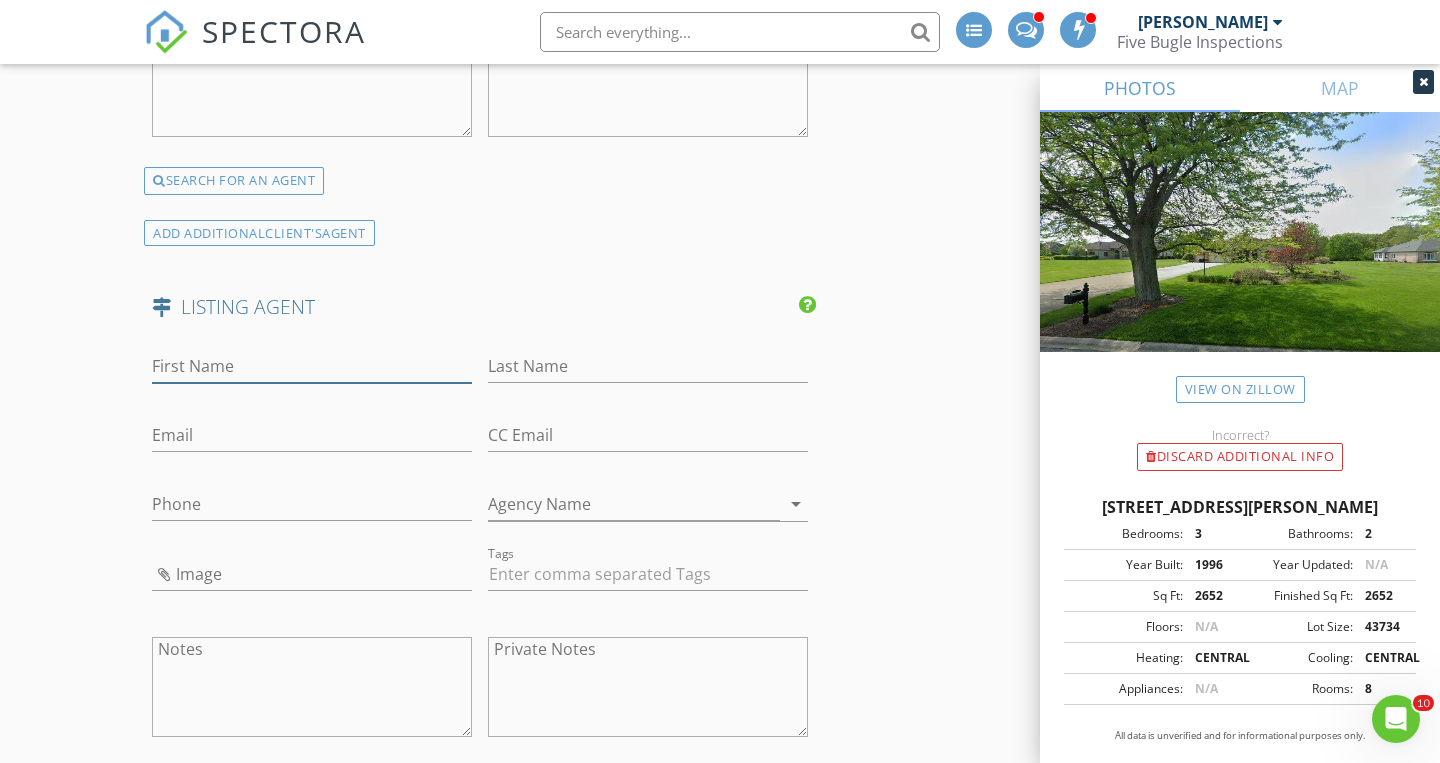 click on "First Name" at bounding box center [312, 366] 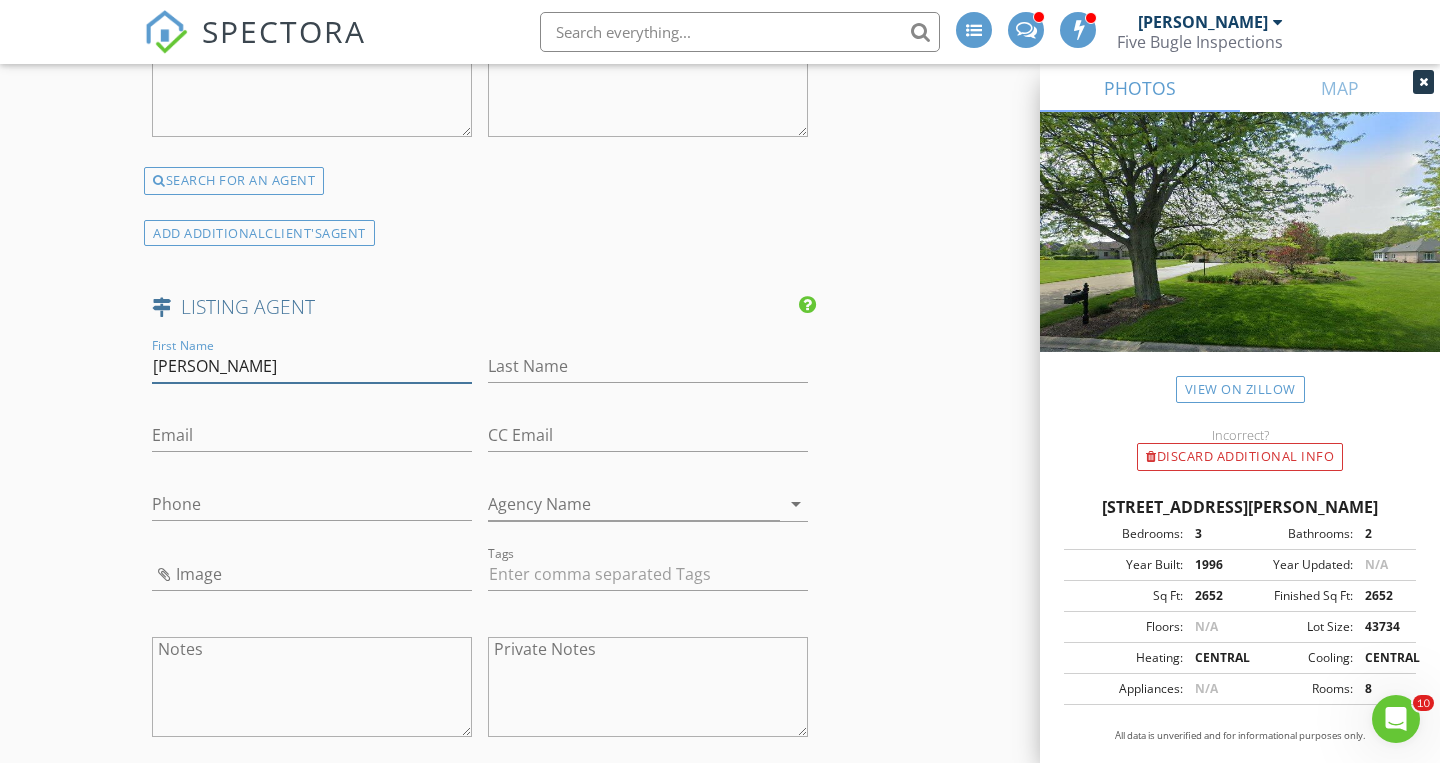 type on "Catherine" 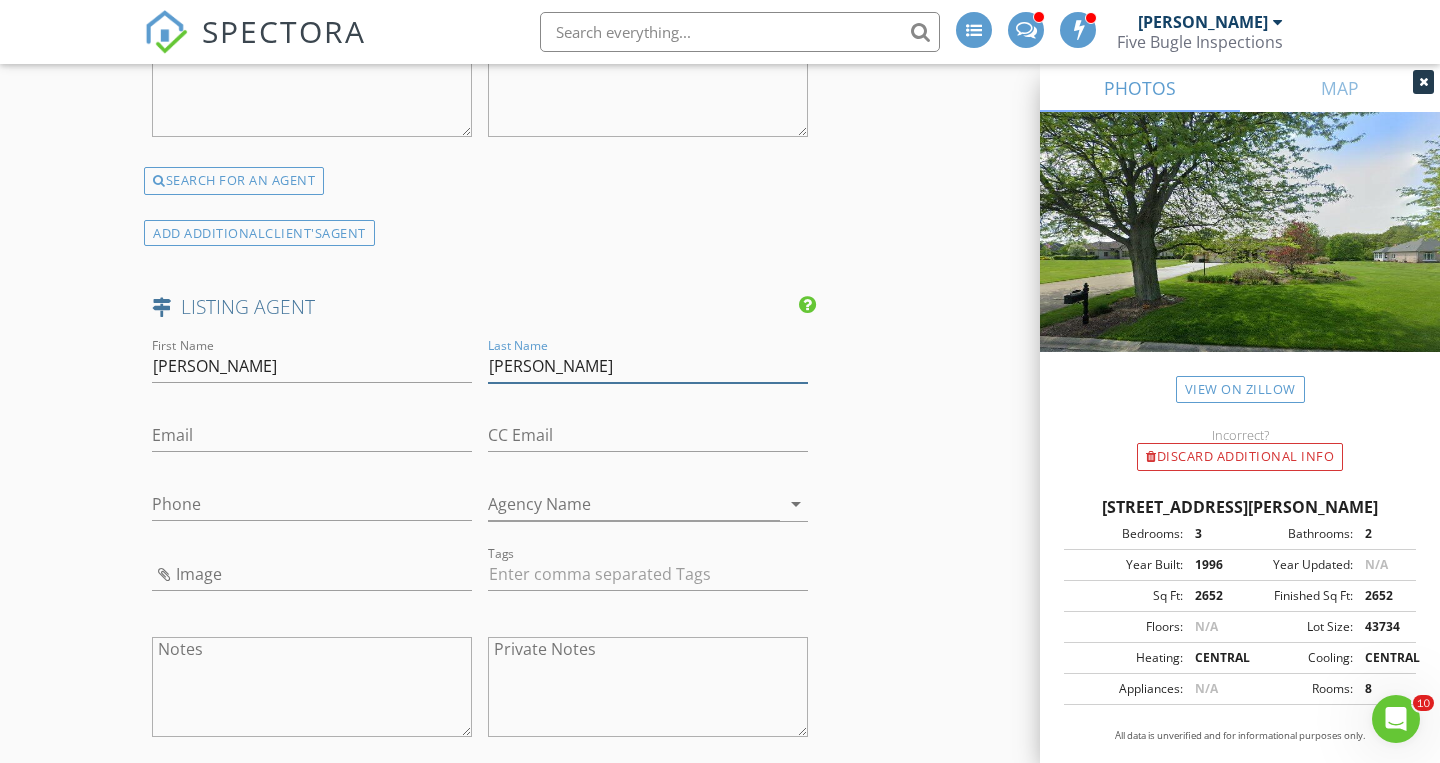 type on "Hicks" 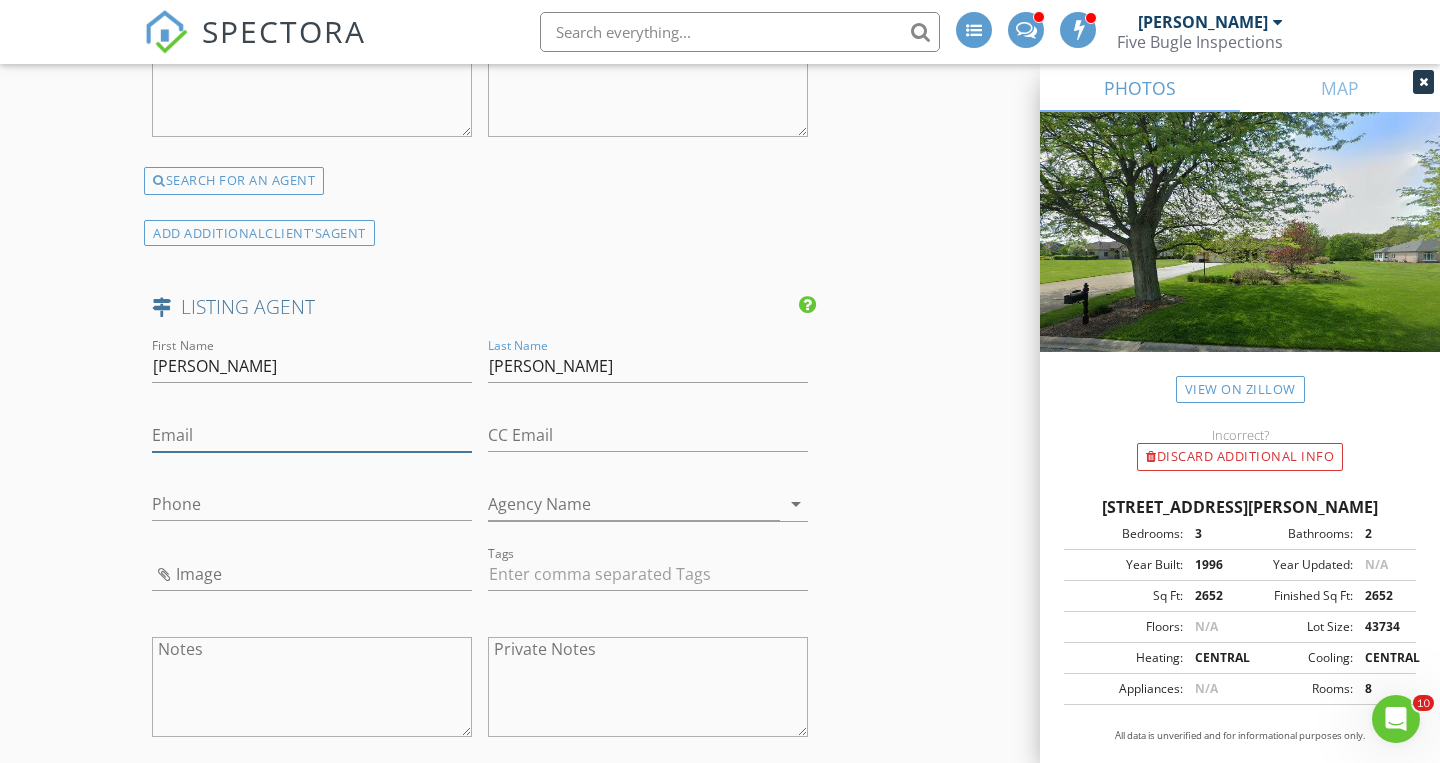 click on "Email" at bounding box center [312, 435] 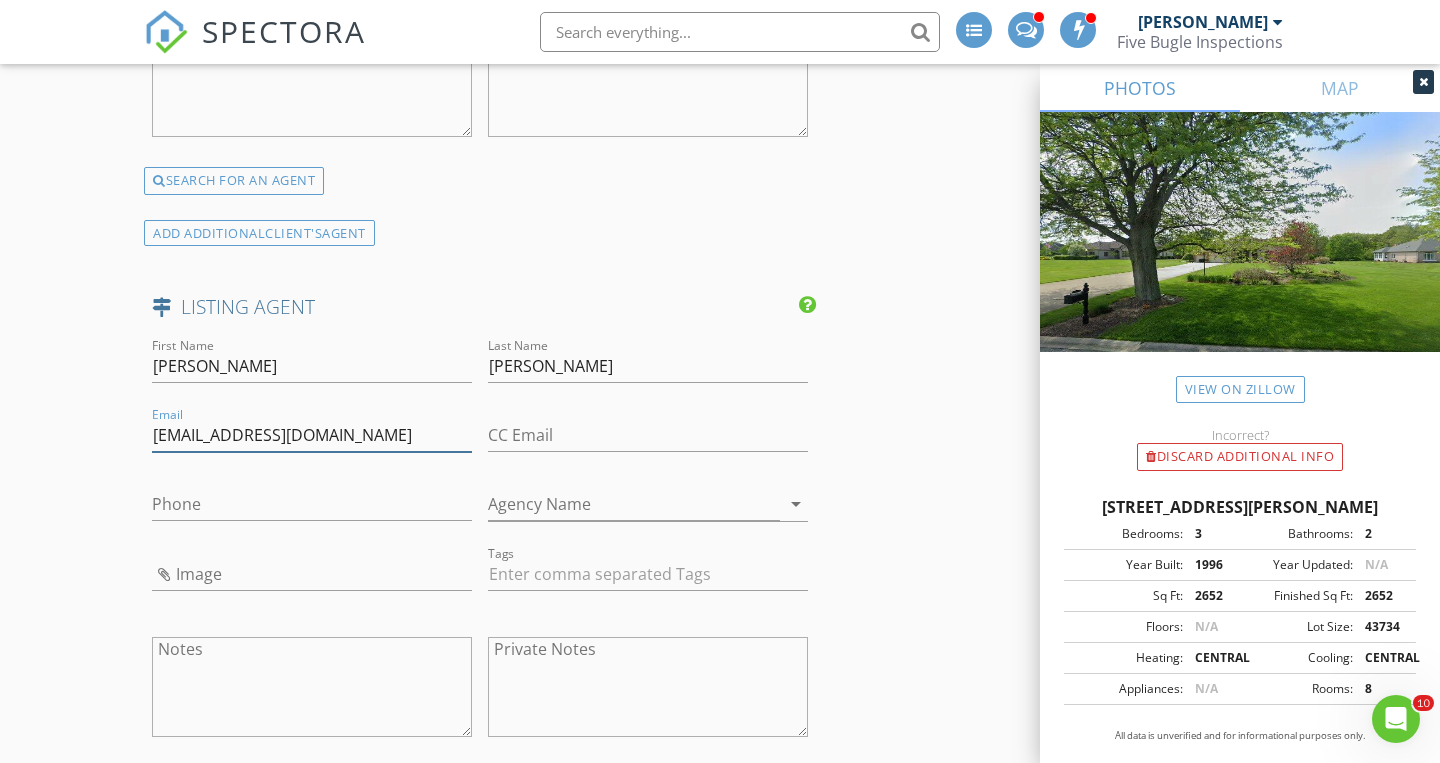 type on "[EMAIL_ADDRESS][DOMAIN_NAME]" 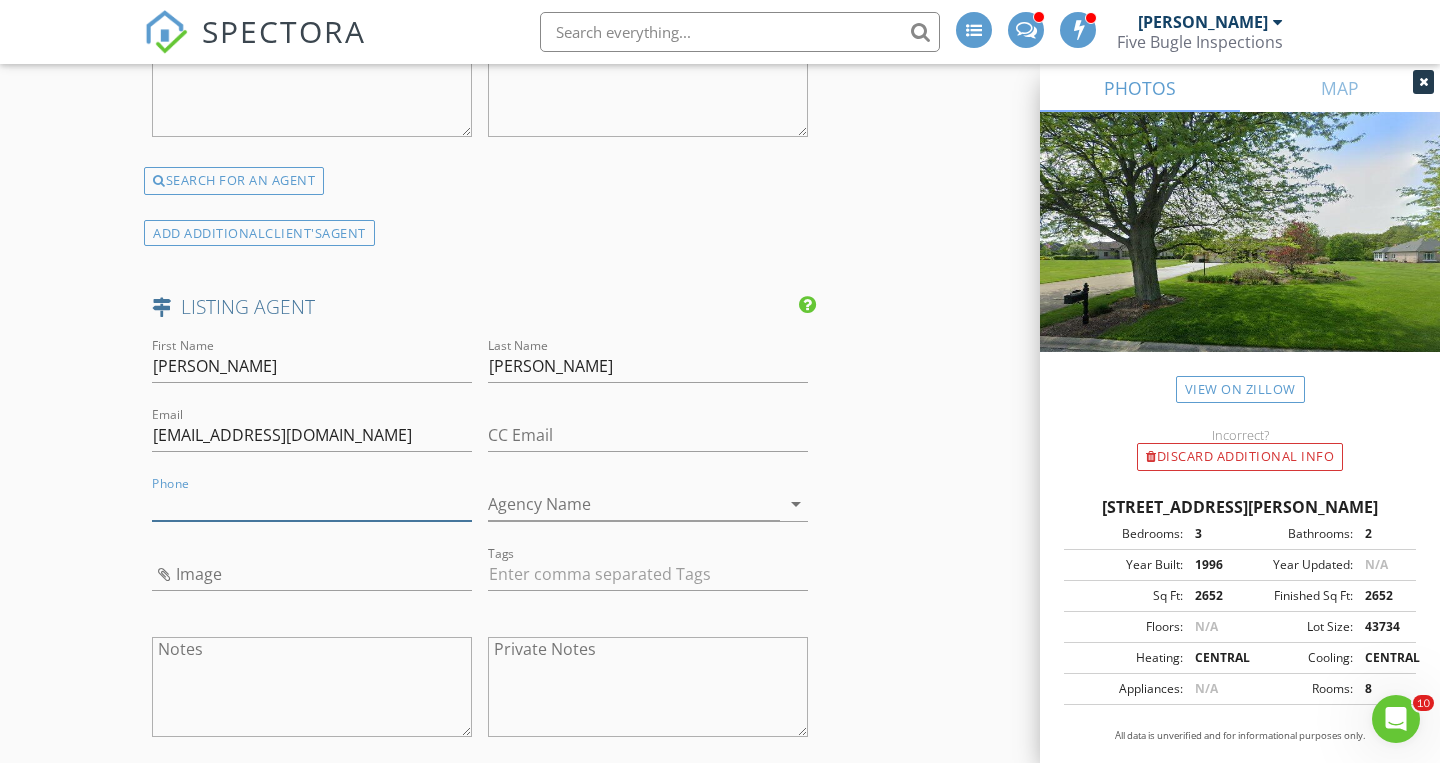 click on "Phone" at bounding box center [312, 504] 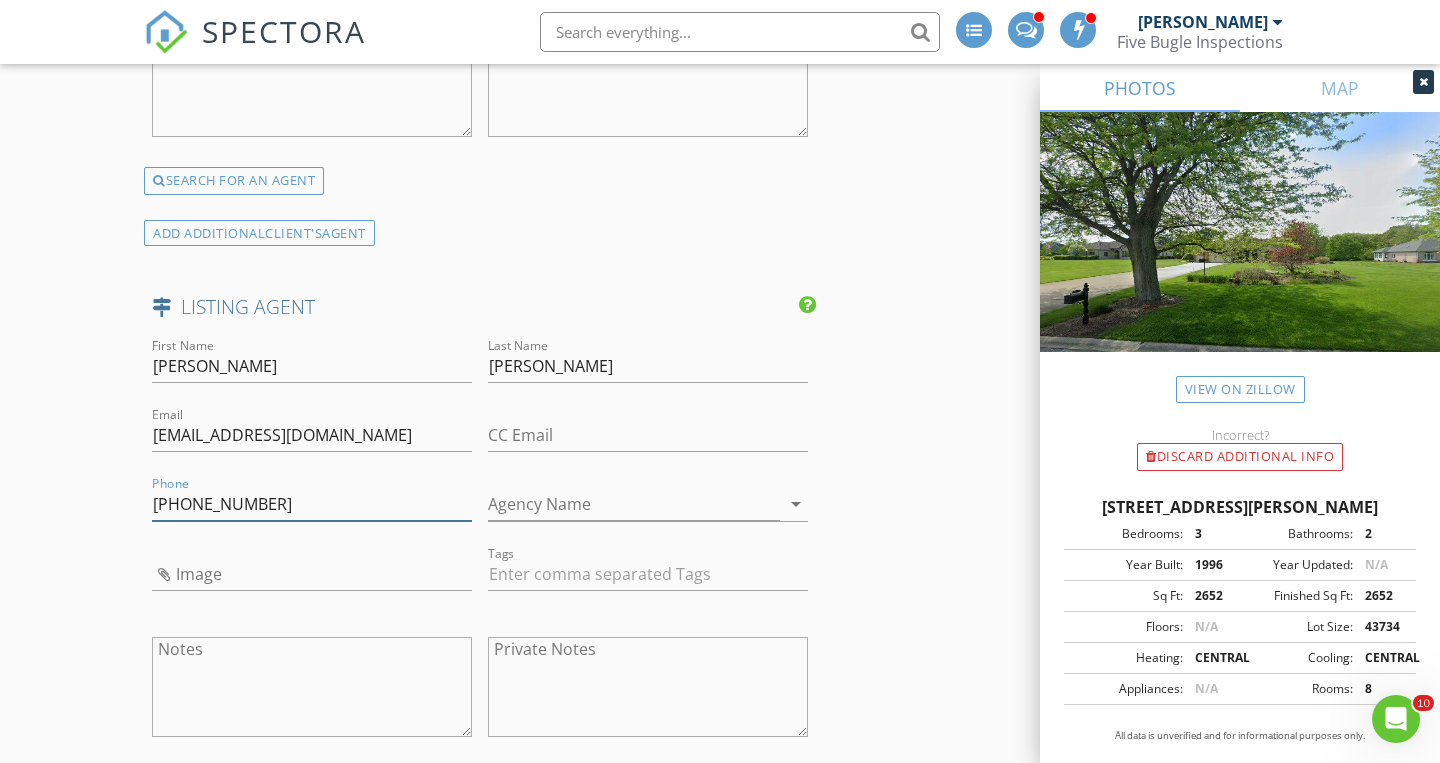 type on "[PHONE_NUMBER]" 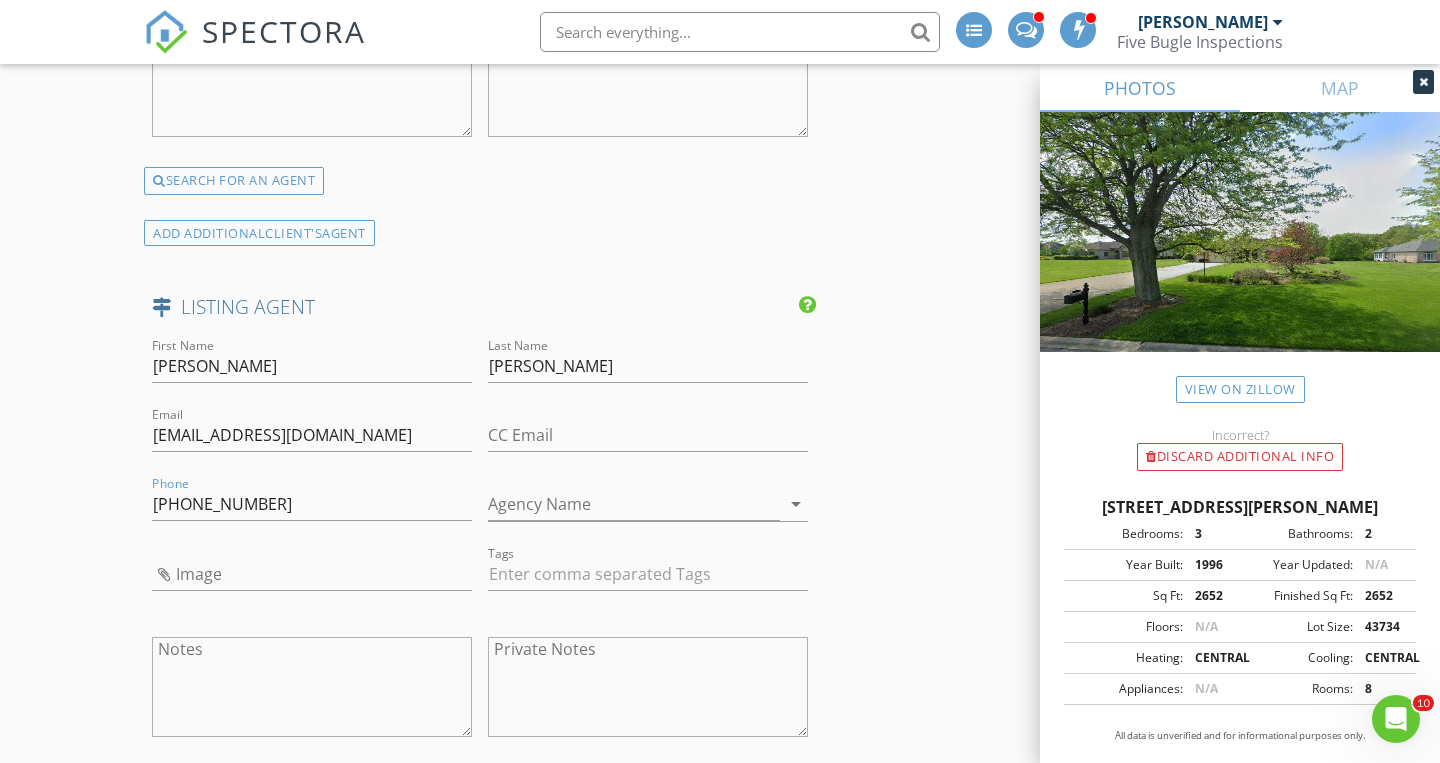 click on "New Inspection
INSPECTOR(S)
check_box   Tim Tully   PRIMARY   check_box_outline_blank   Scott Abraham     Tim Tully arrow_drop_down   check_box_outline_blank Tim Tully specifically requested
Date/Time
07/12/2025 10:00 AM
Location
Address Search       Address 13618 Waite Ct   Unit   City Crown Point   State IN   Zip 46307   County Lake     Square Feet 2498   Year Built 1996   Foundation arrow_drop_down     Tim Tully     5.4 miles     (13 minutes)
client
check_box Enable Client CC email for this inspection   Client Search     check_box_outline_blank Client is a Company/Organization     First Name Jordan   Last Name Krajci   Email jordan.krajci@gmail.com   CC Email   Phone 219-308-6029         Tags         Notes   Private Notes
ADD ADDITIONAL client
SERVICES
check_box" at bounding box center (720, -447) 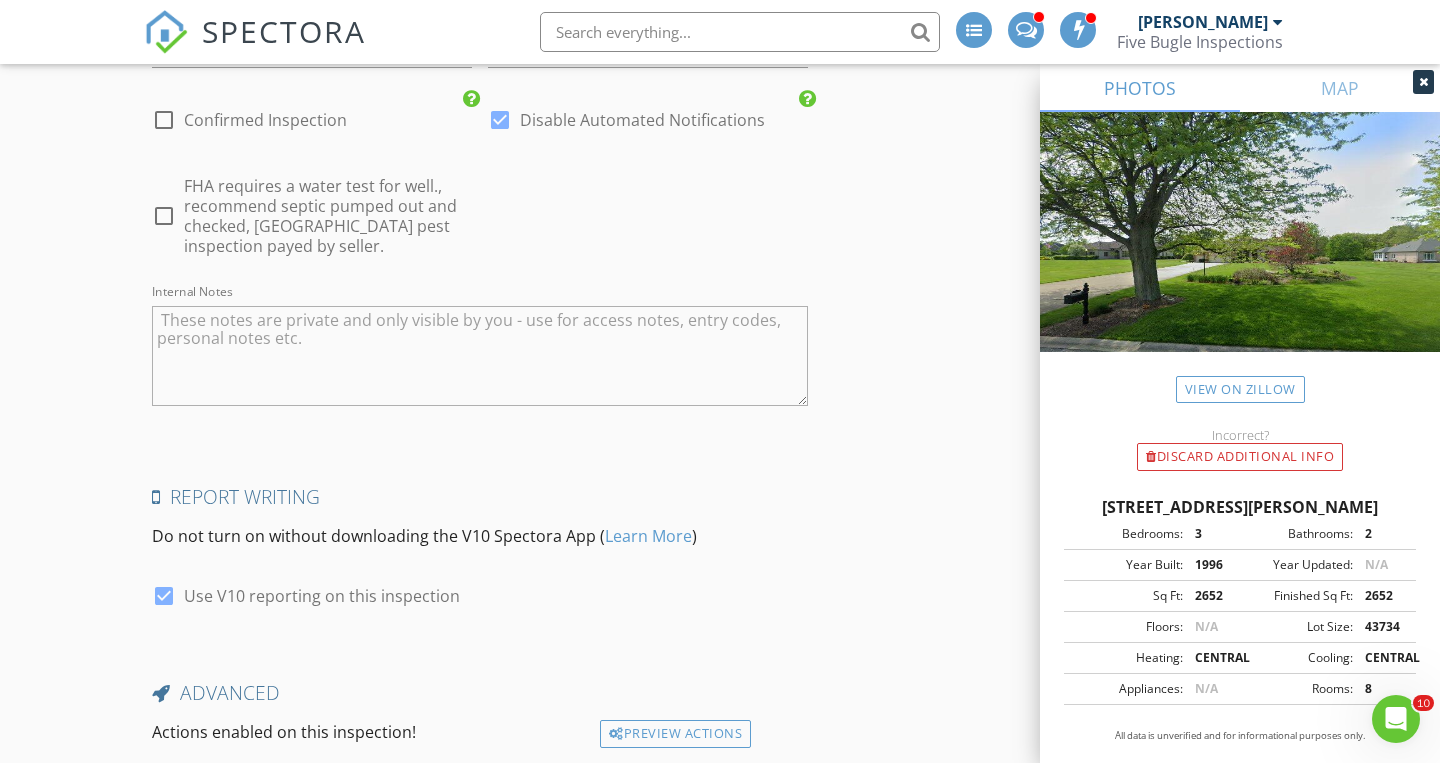 scroll, scrollTop: 4136, scrollLeft: 0, axis: vertical 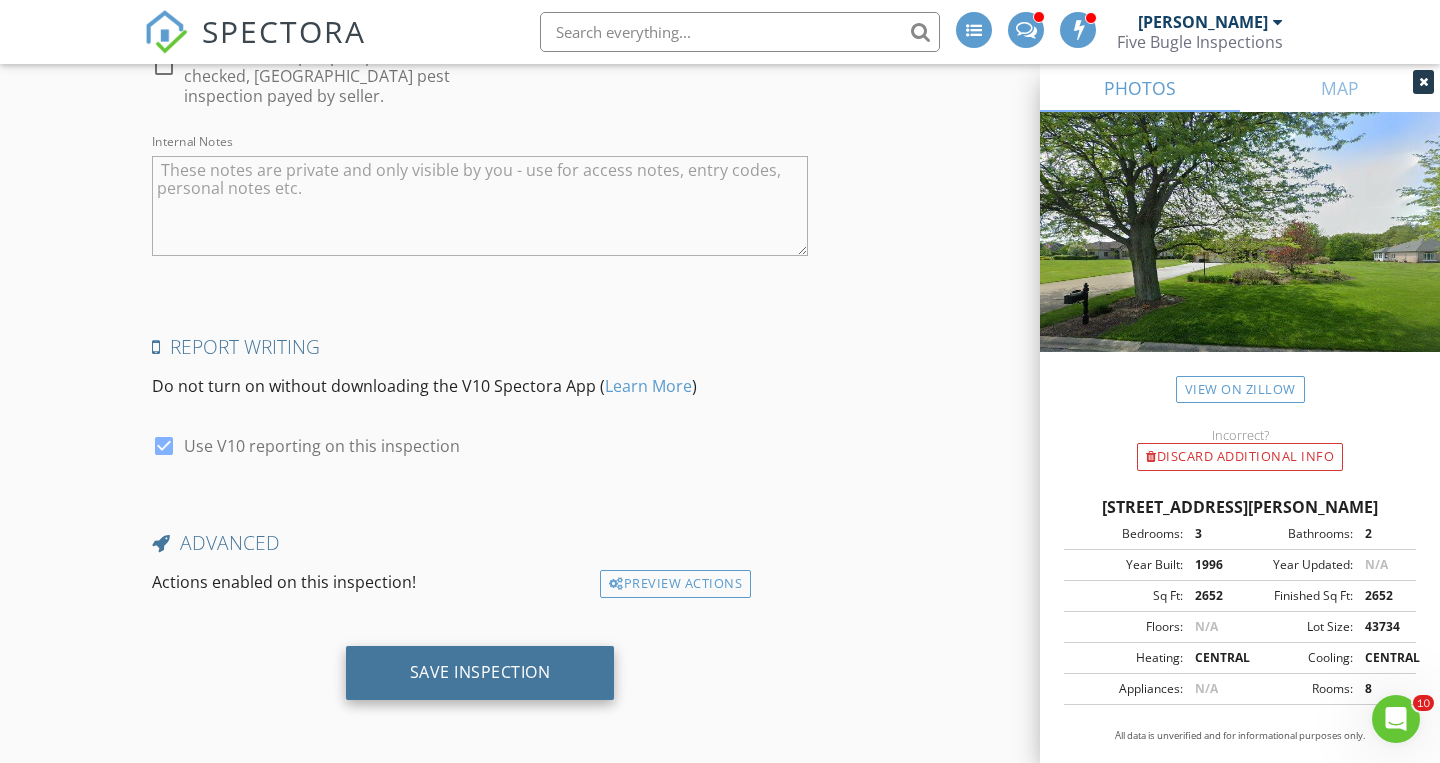 click on "Save Inspection" at bounding box center (480, 673) 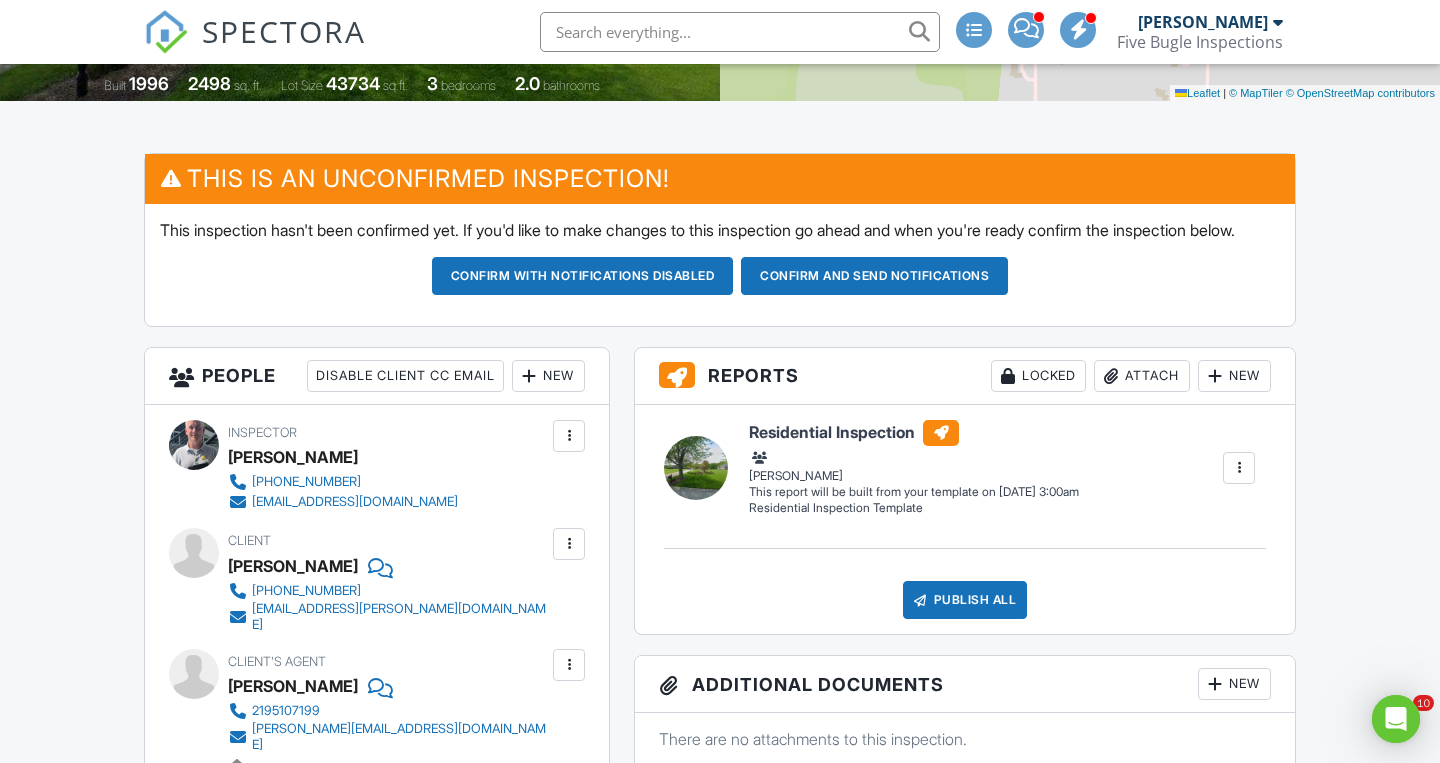 scroll, scrollTop: 0, scrollLeft: 0, axis: both 